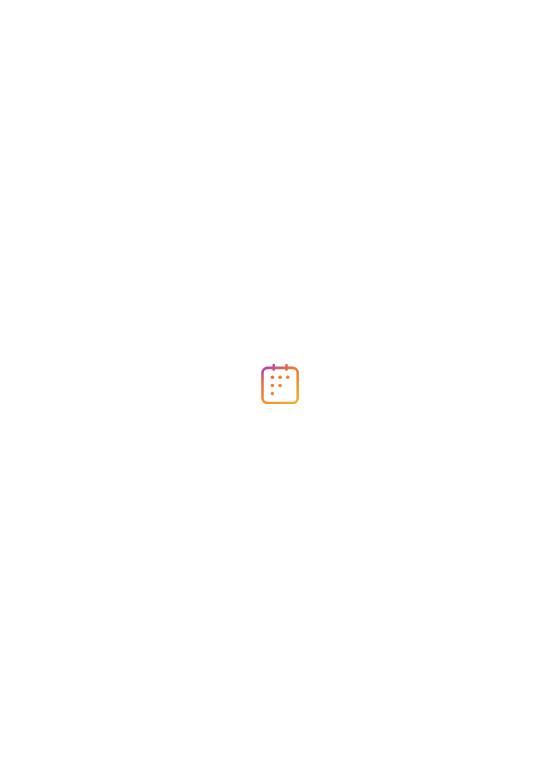 scroll, scrollTop: 0, scrollLeft: 0, axis: both 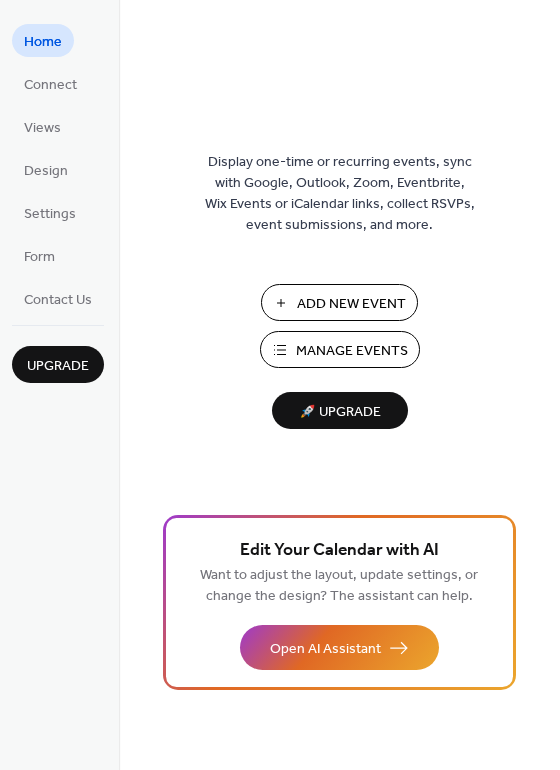 click on "Manage Events" at bounding box center [352, 351] 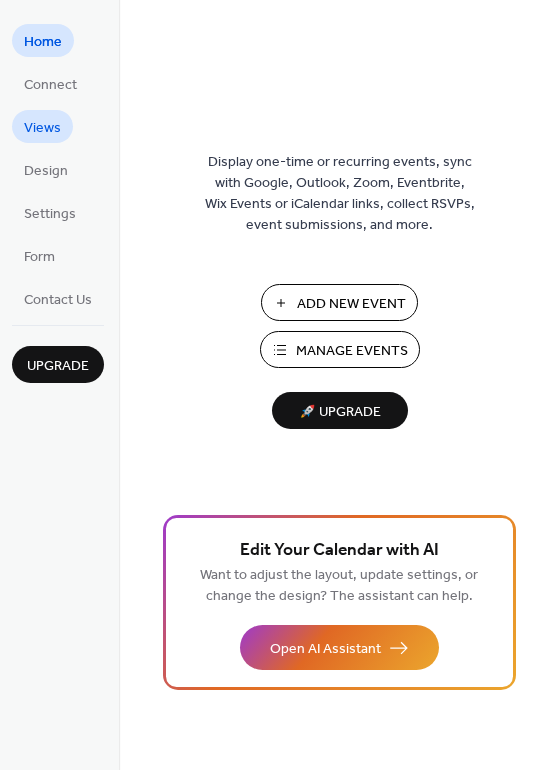 click on "Views" at bounding box center (42, 128) 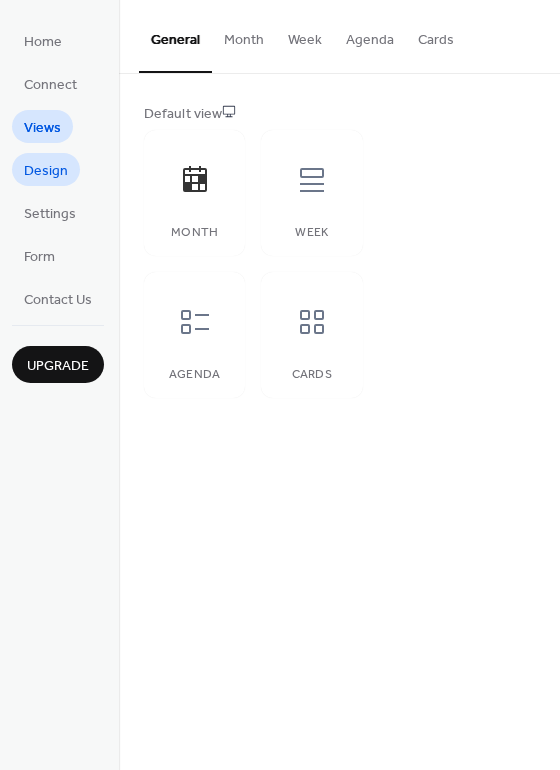 click on "Design" at bounding box center (46, 171) 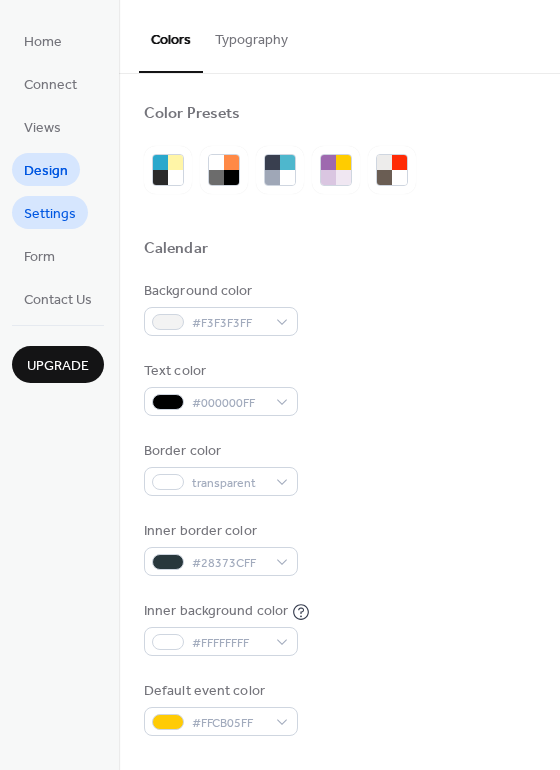 click on "Settings" at bounding box center (50, 214) 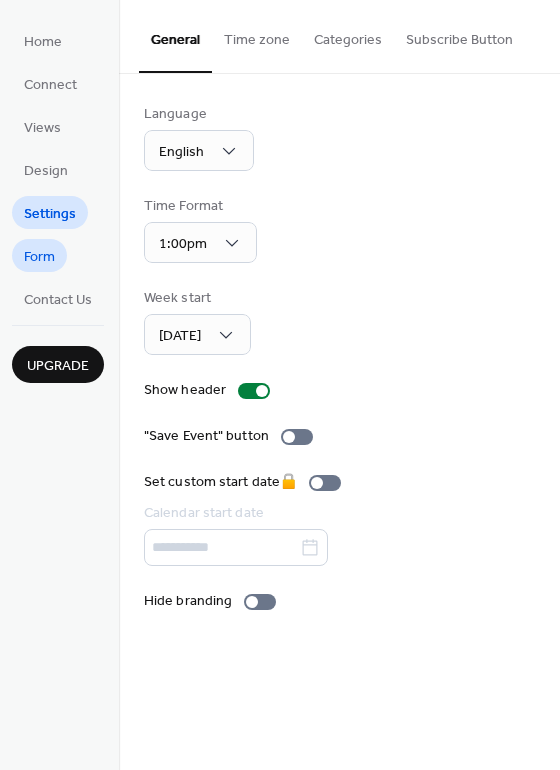 click on "Form" at bounding box center [39, 257] 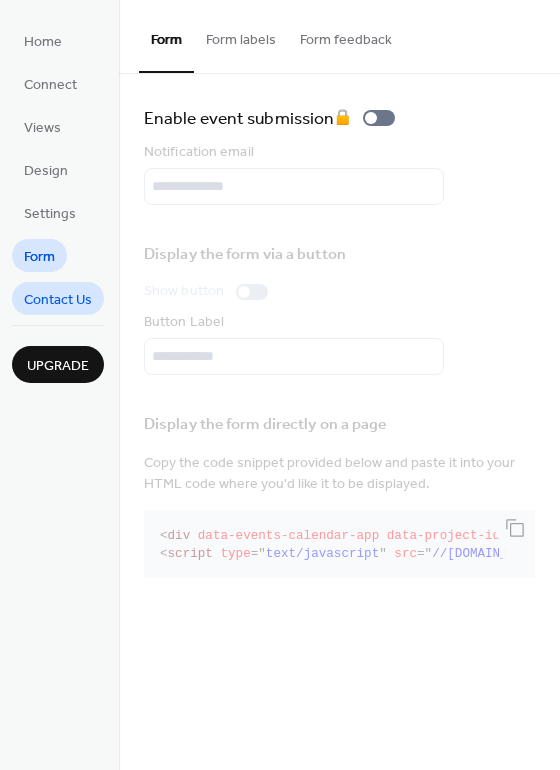 click on "Contact Us" at bounding box center [58, 300] 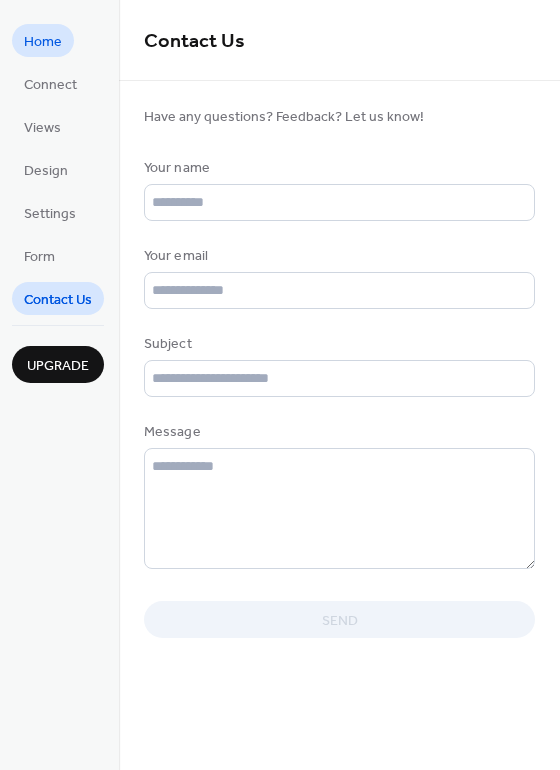click on "Home" at bounding box center (43, 42) 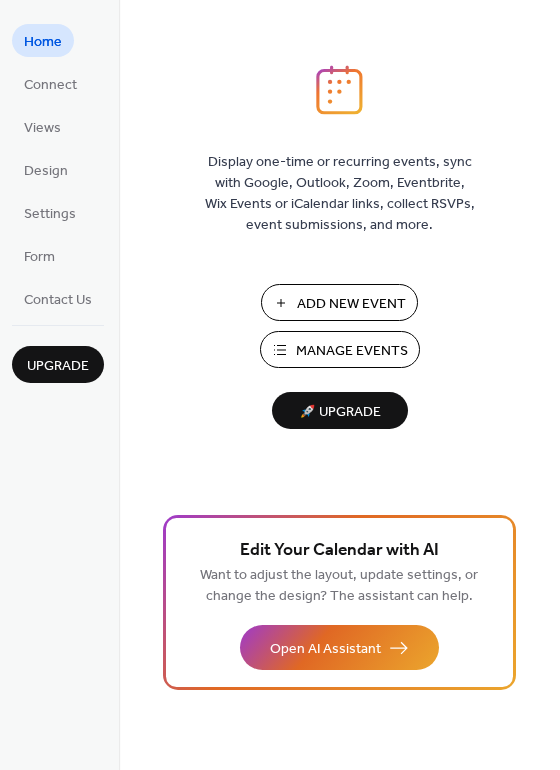 click on "Manage Events" at bounding box center (352, 351) 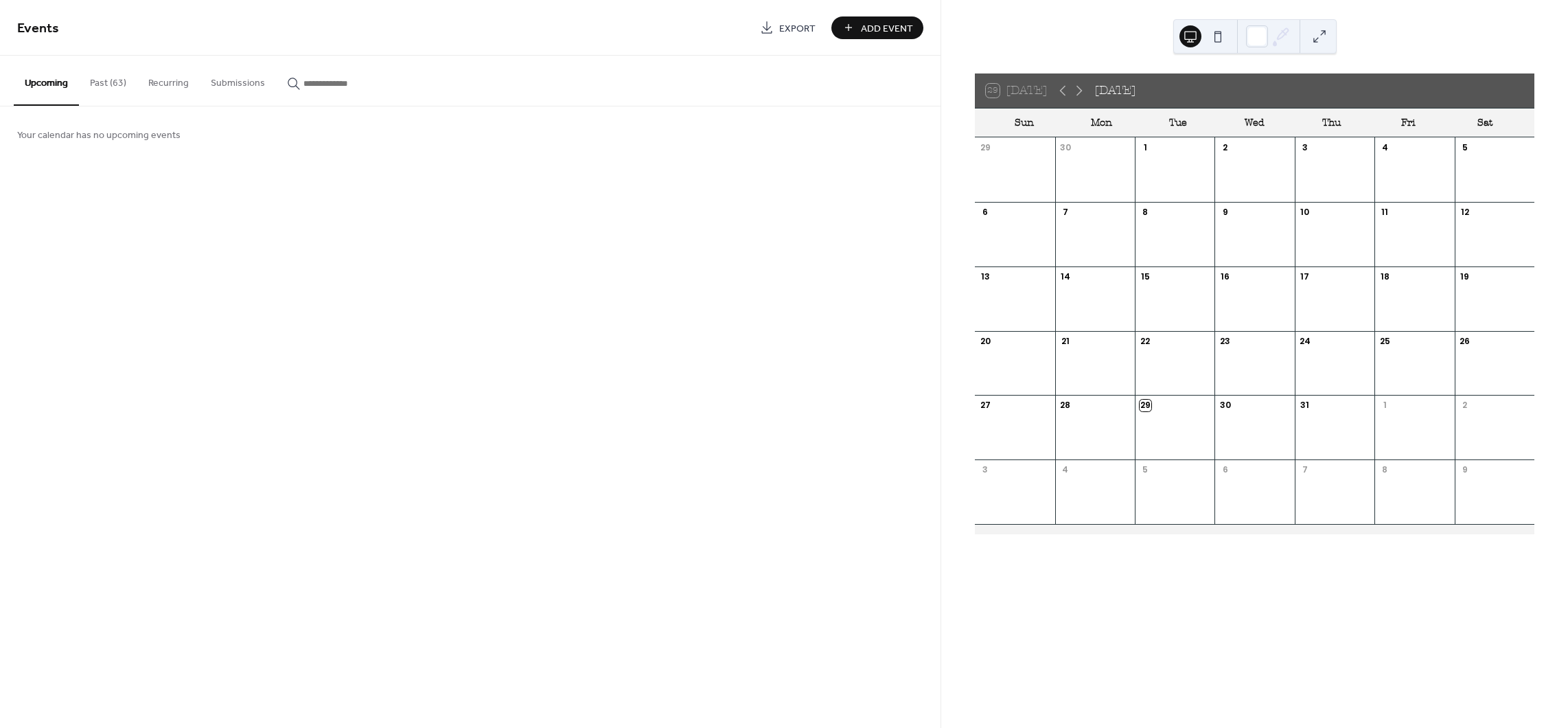 scroll, scrollTop: 0, scrollLeft: 0, axis: both 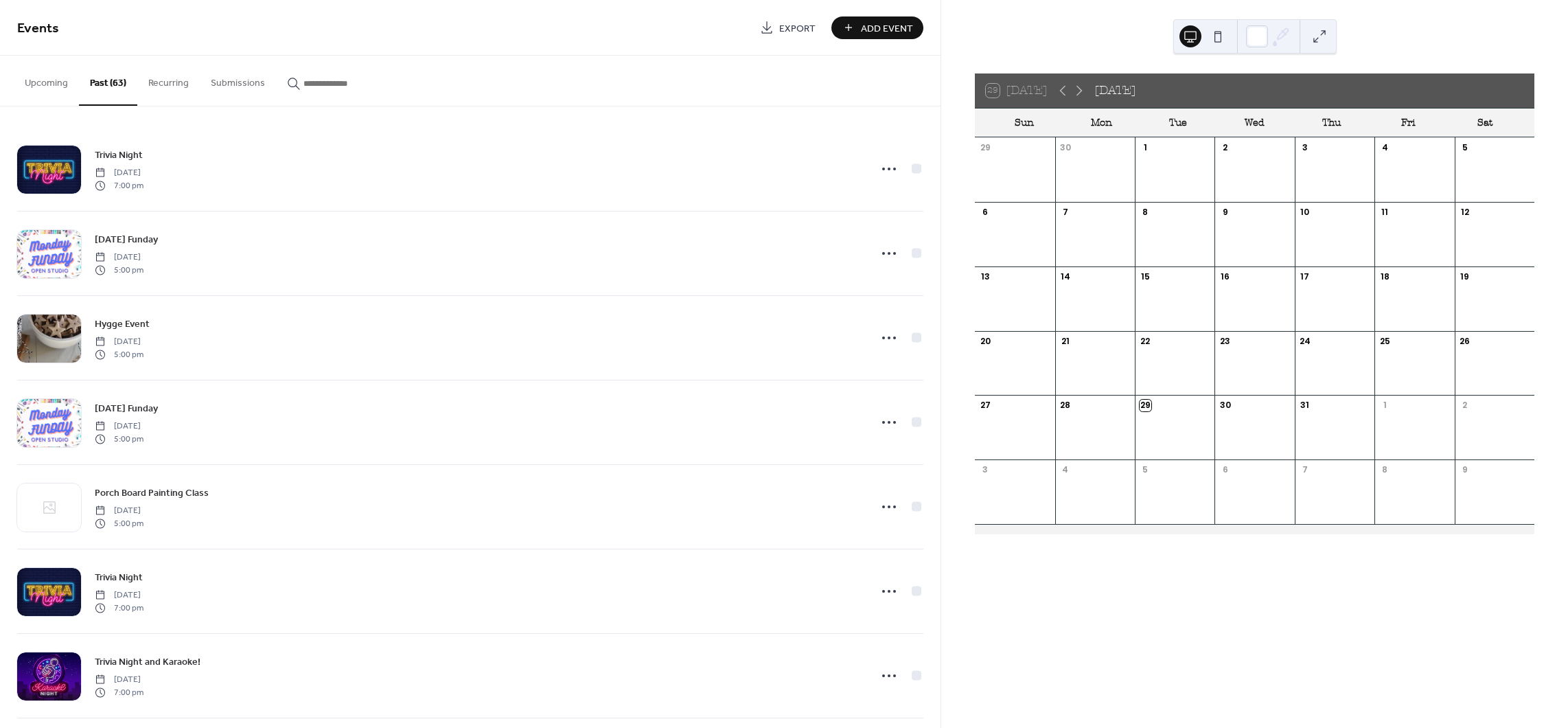 click on "Upcoming" at bounding box center [46, 80] 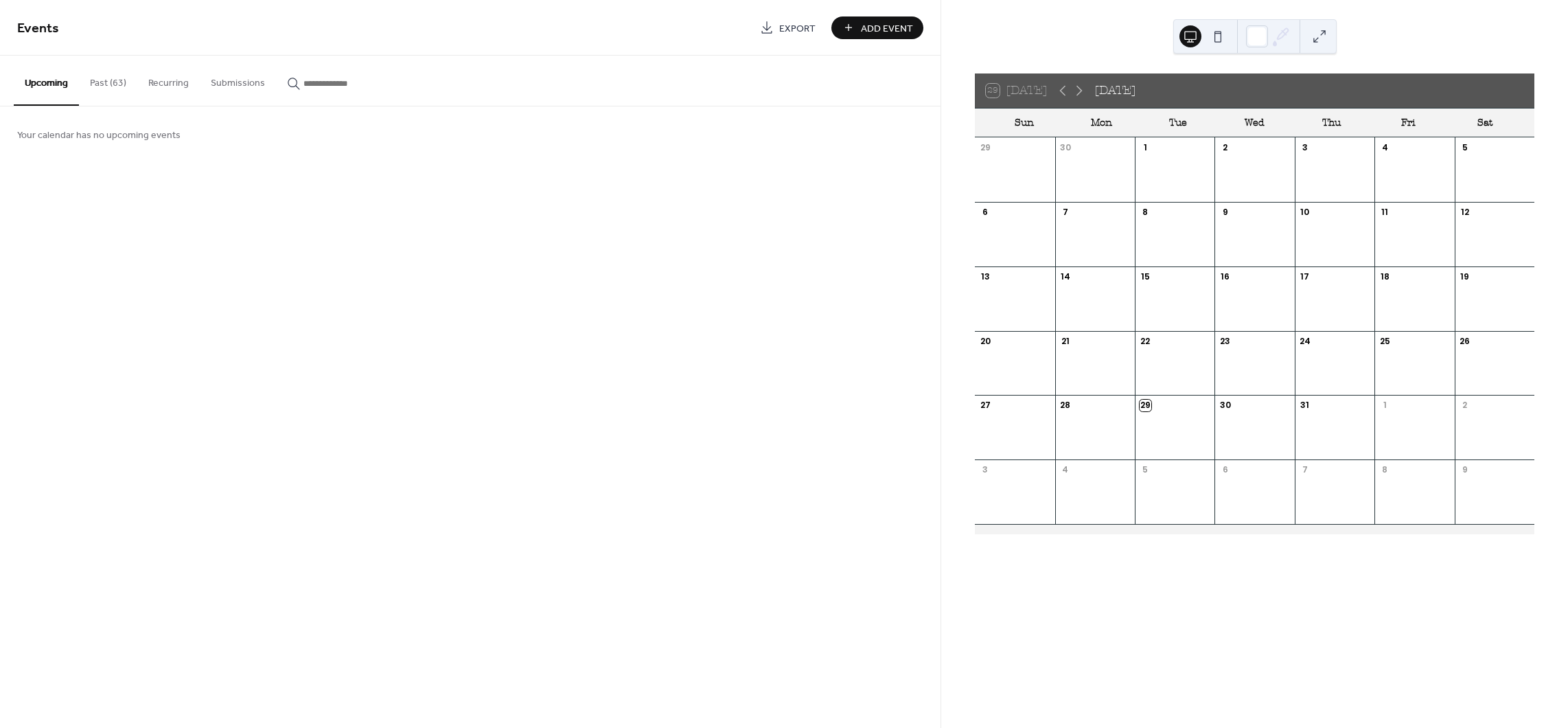 click on "Recurring" at bounding box center (168, 80) 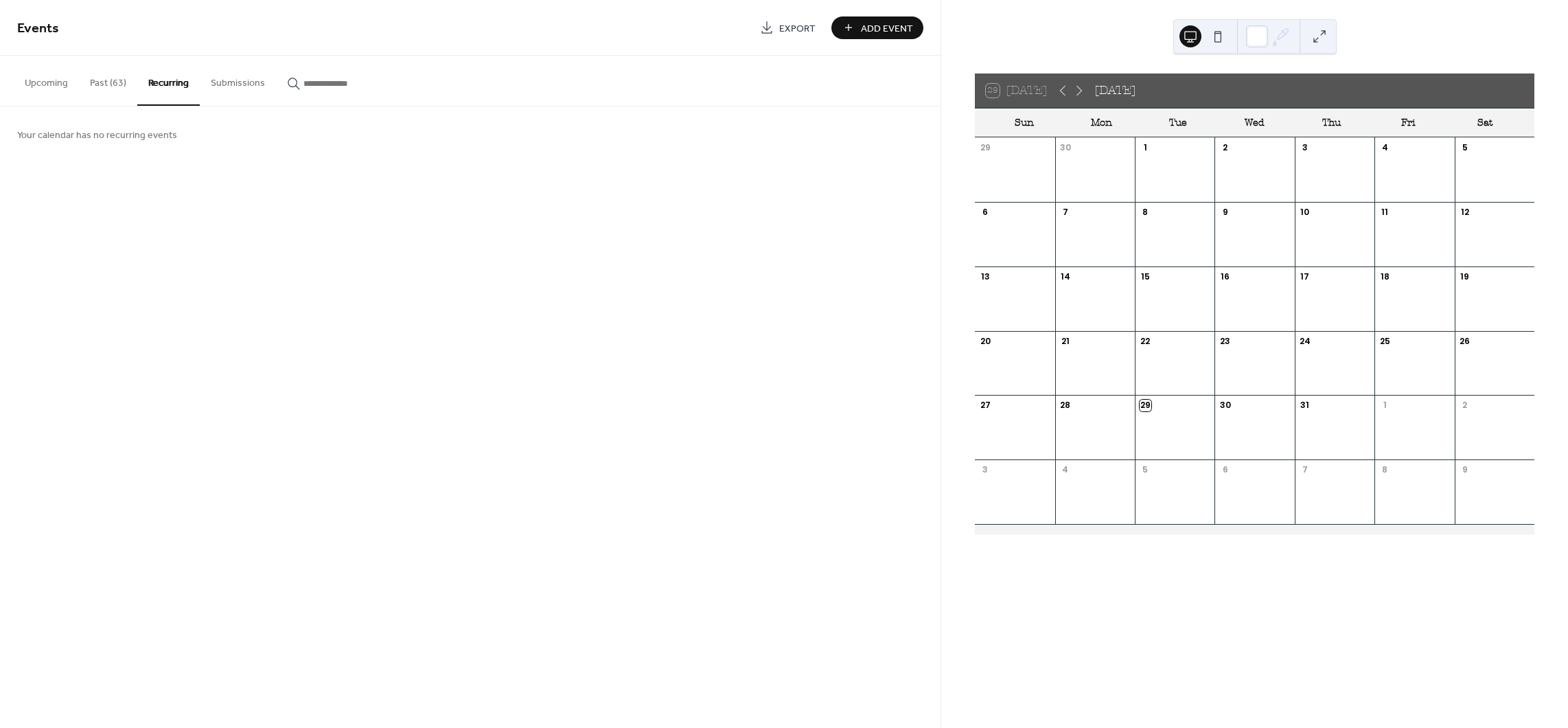 click at bounding box center [345, 83] 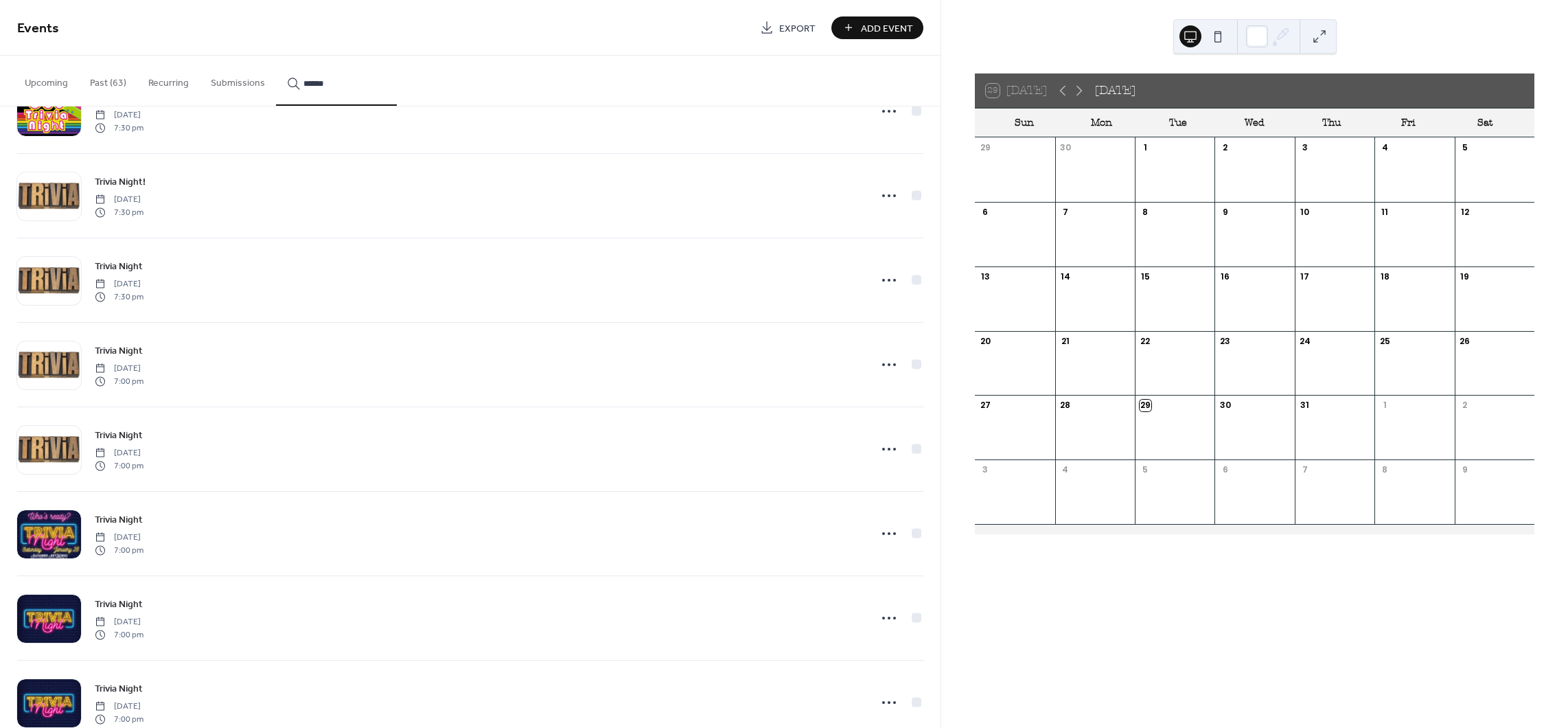 scroll, scrollTop: 0, scrollLeft: 0, axis: both 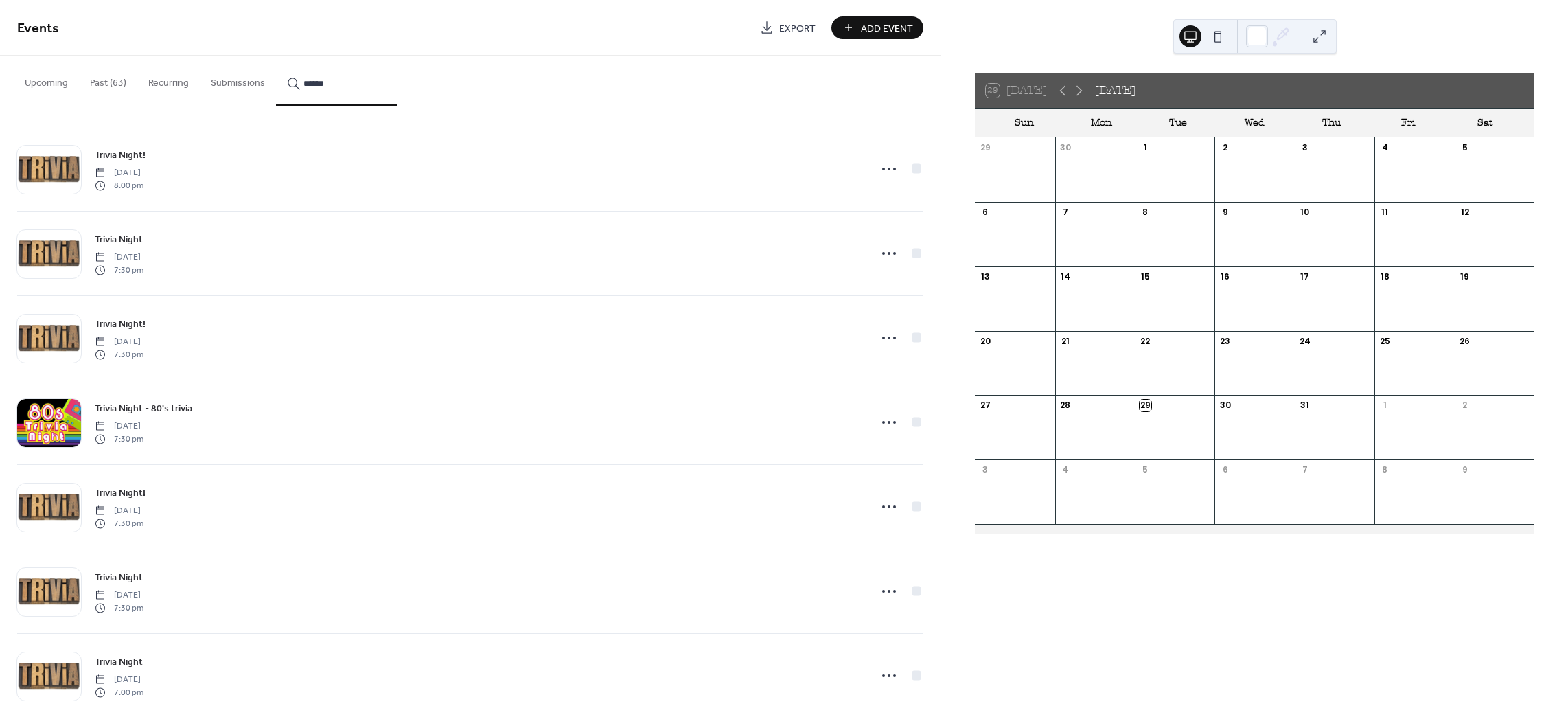 type on "******" 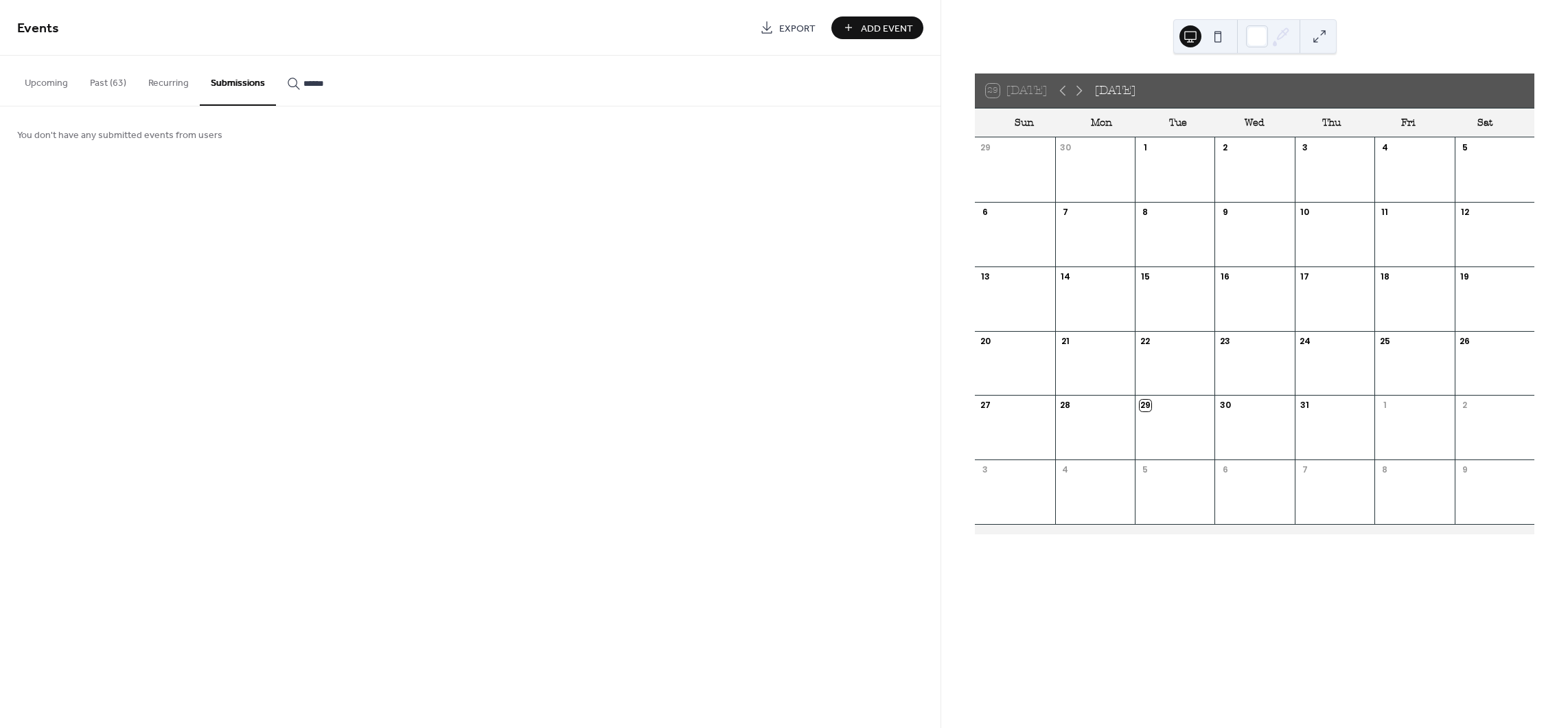 click on "Recurring" at bounding box center (168, 80) 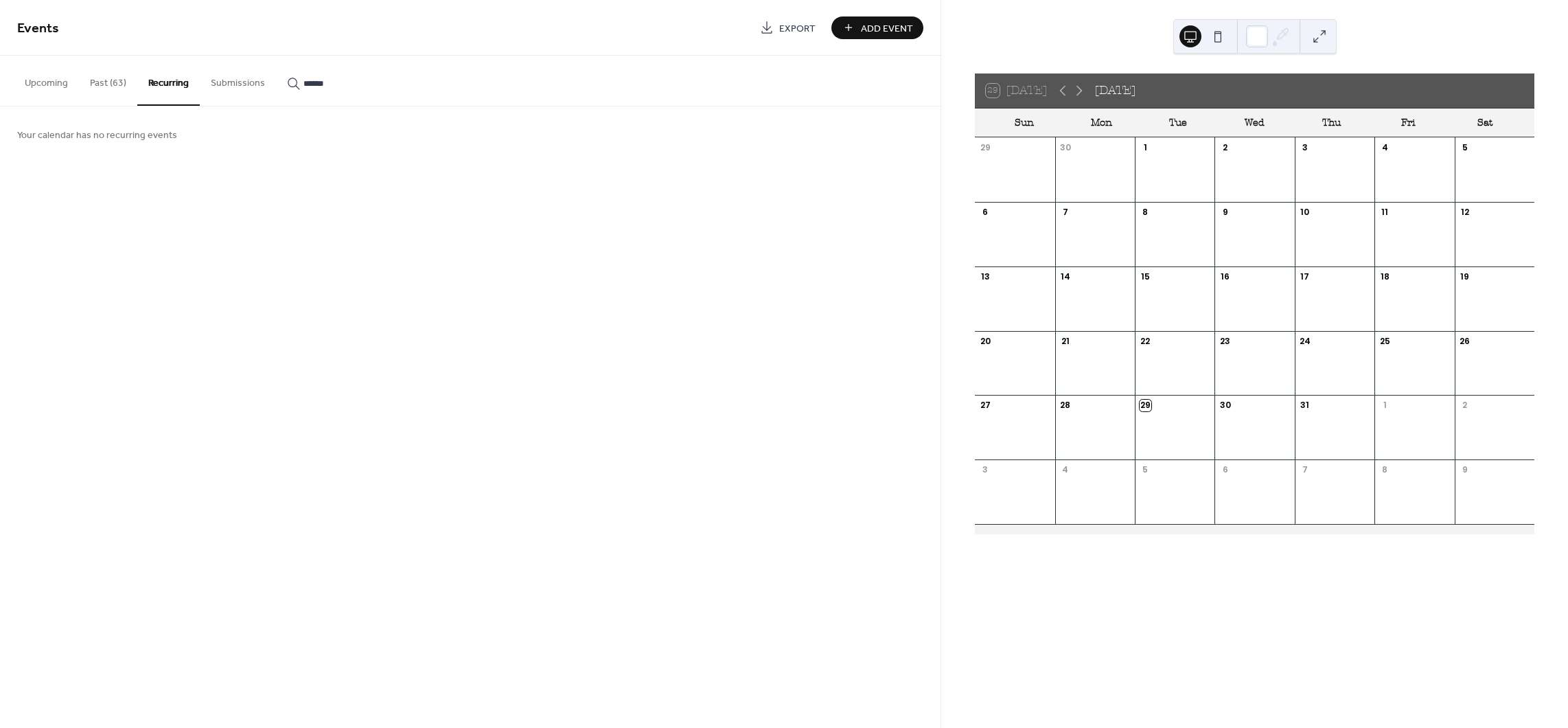 click on "Upcoming" at bounding box center [46, 80] 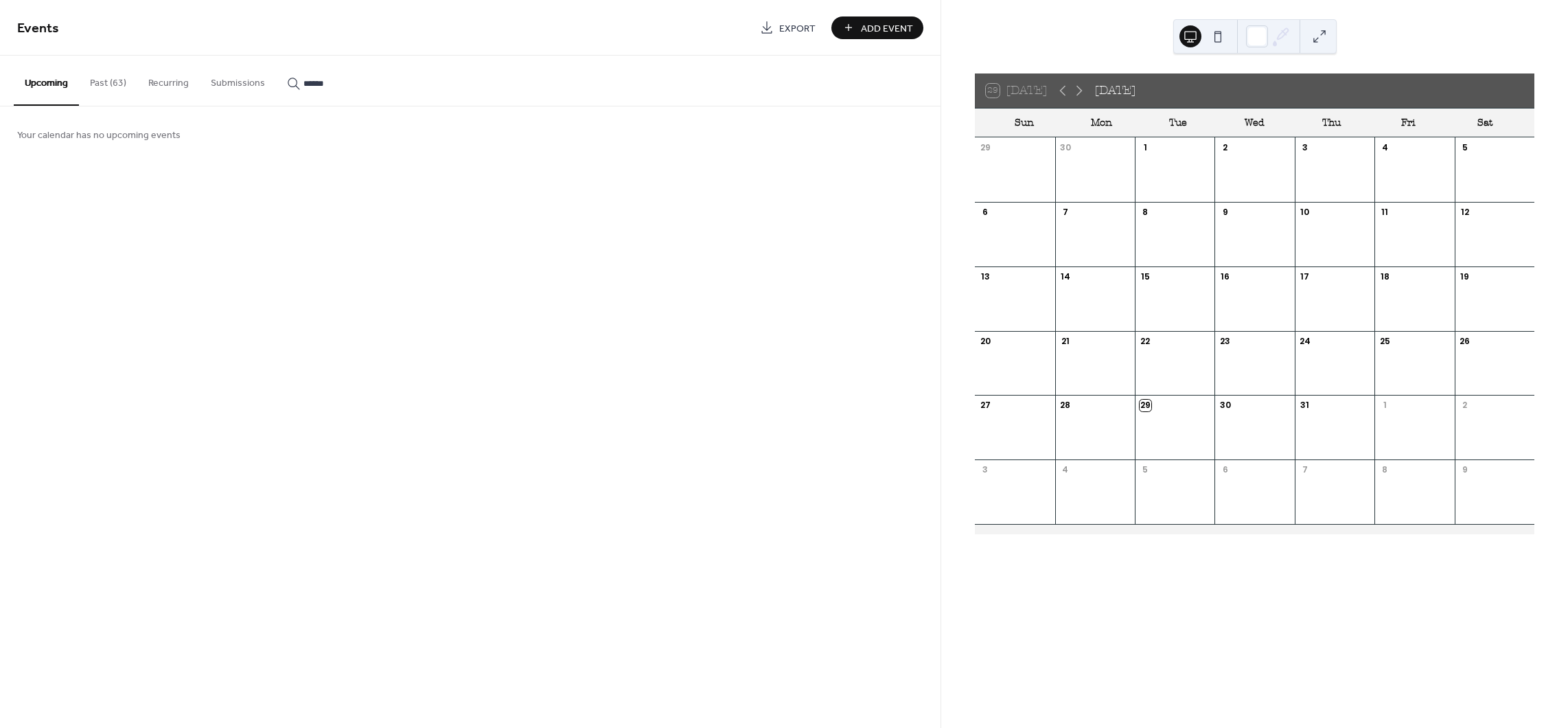 click on "Add Event" at bounding box center (877, 27) 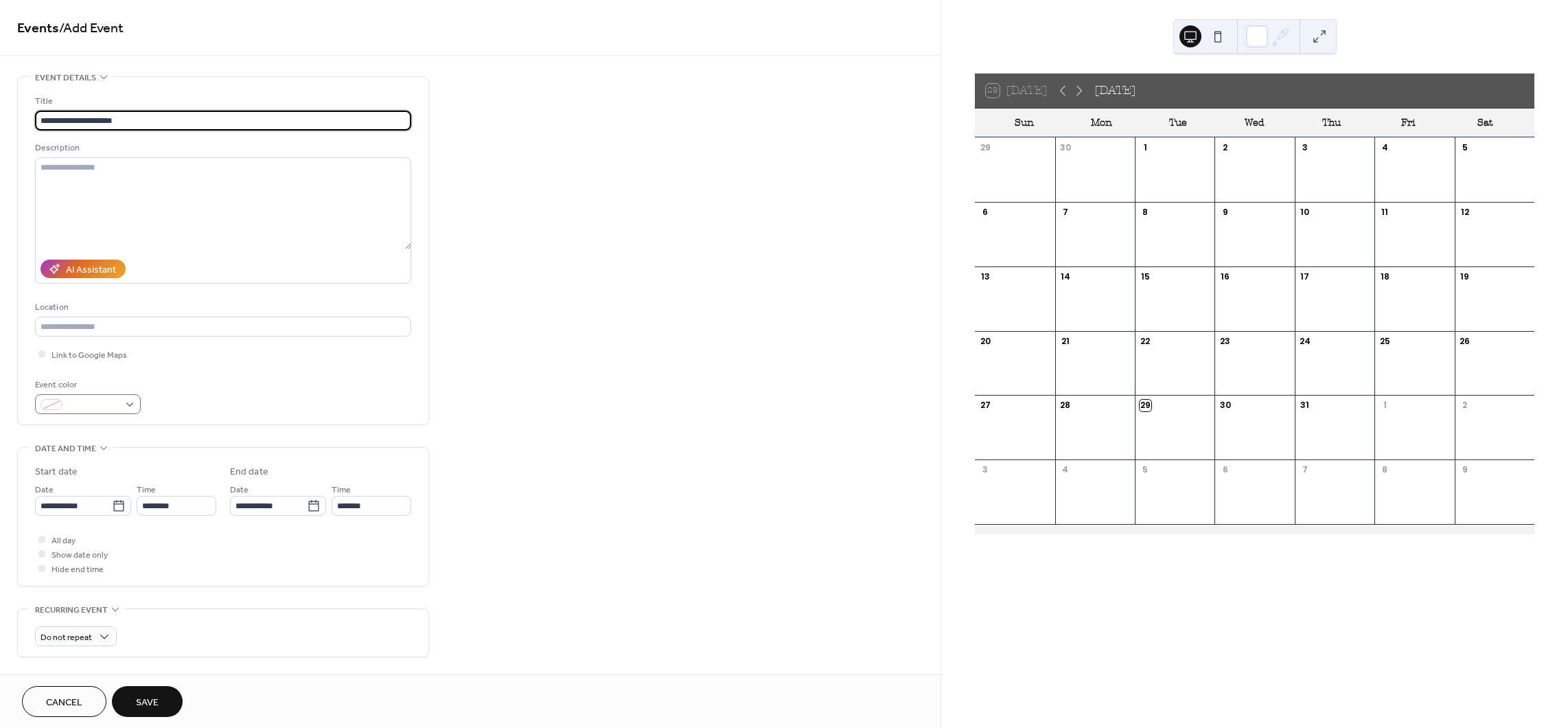 type on "**********" 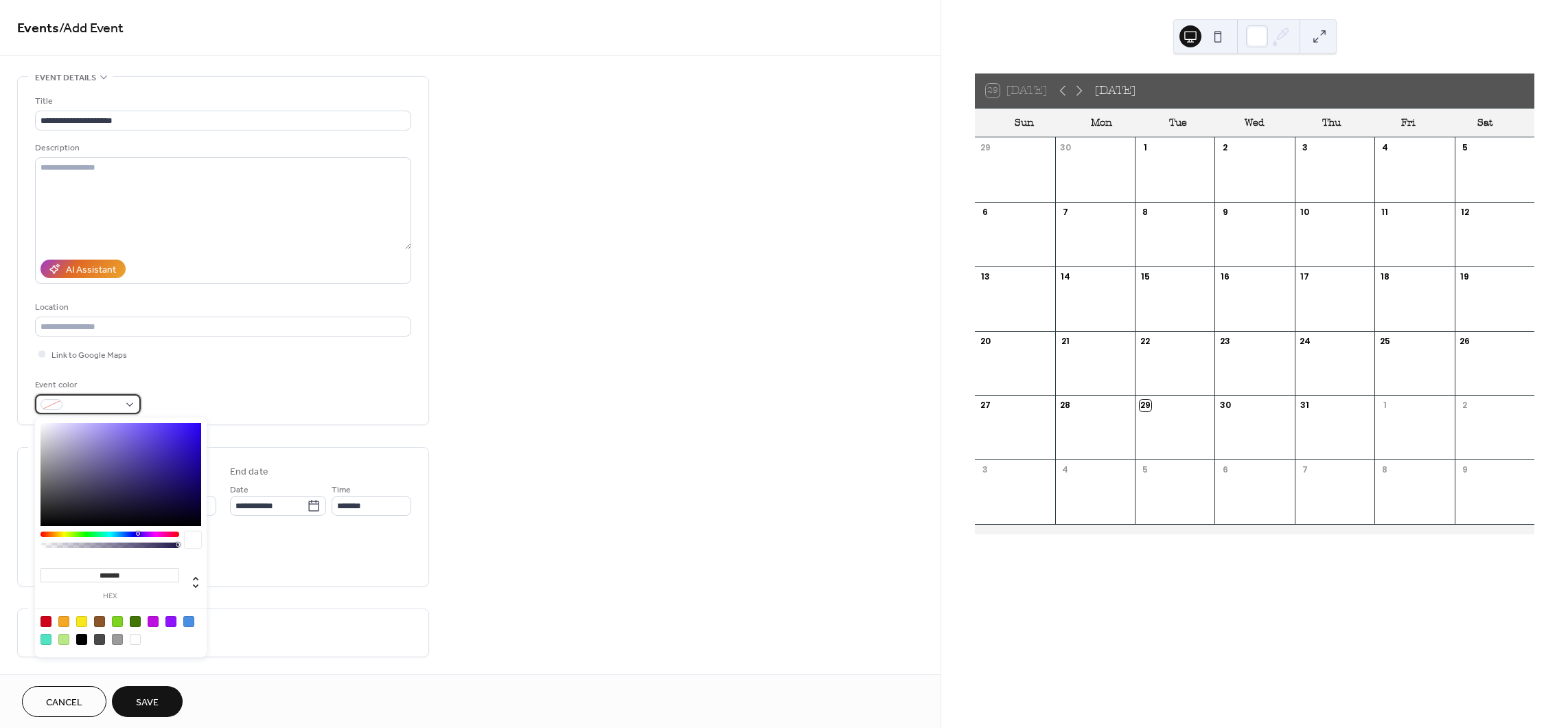 click at bounding box center (88, 404) 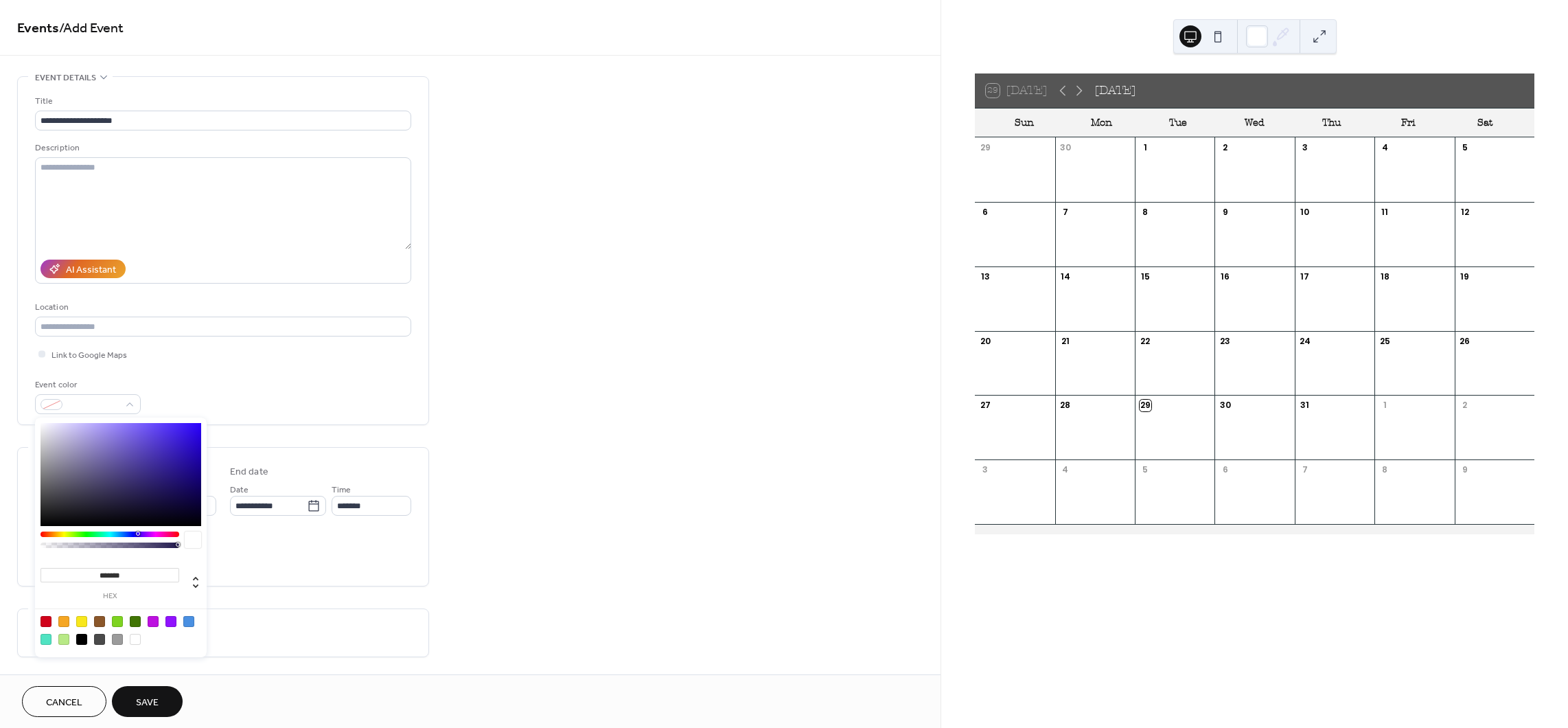 click at bounding box center [121, 630] 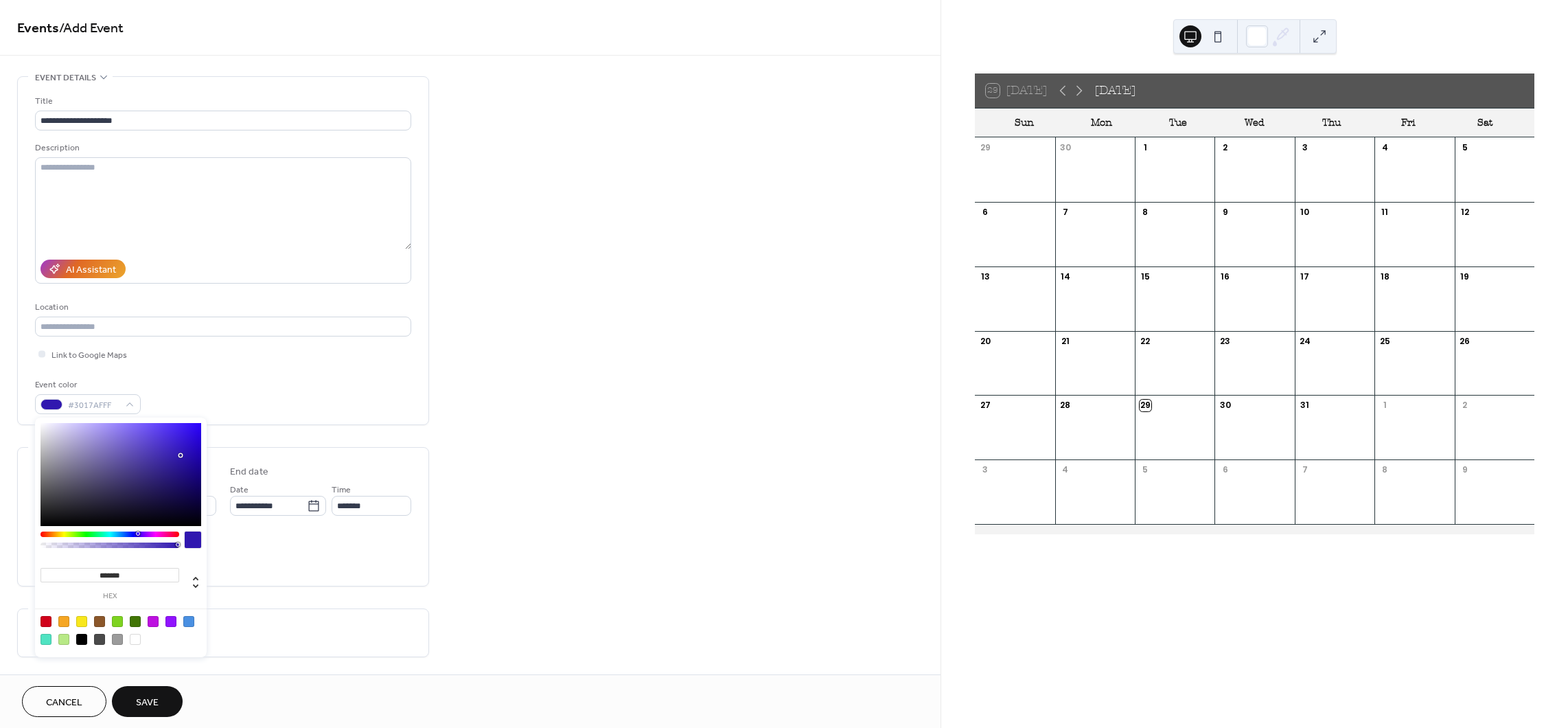 click on "Event color #3017AFFF" at bounding box center [223, 396] 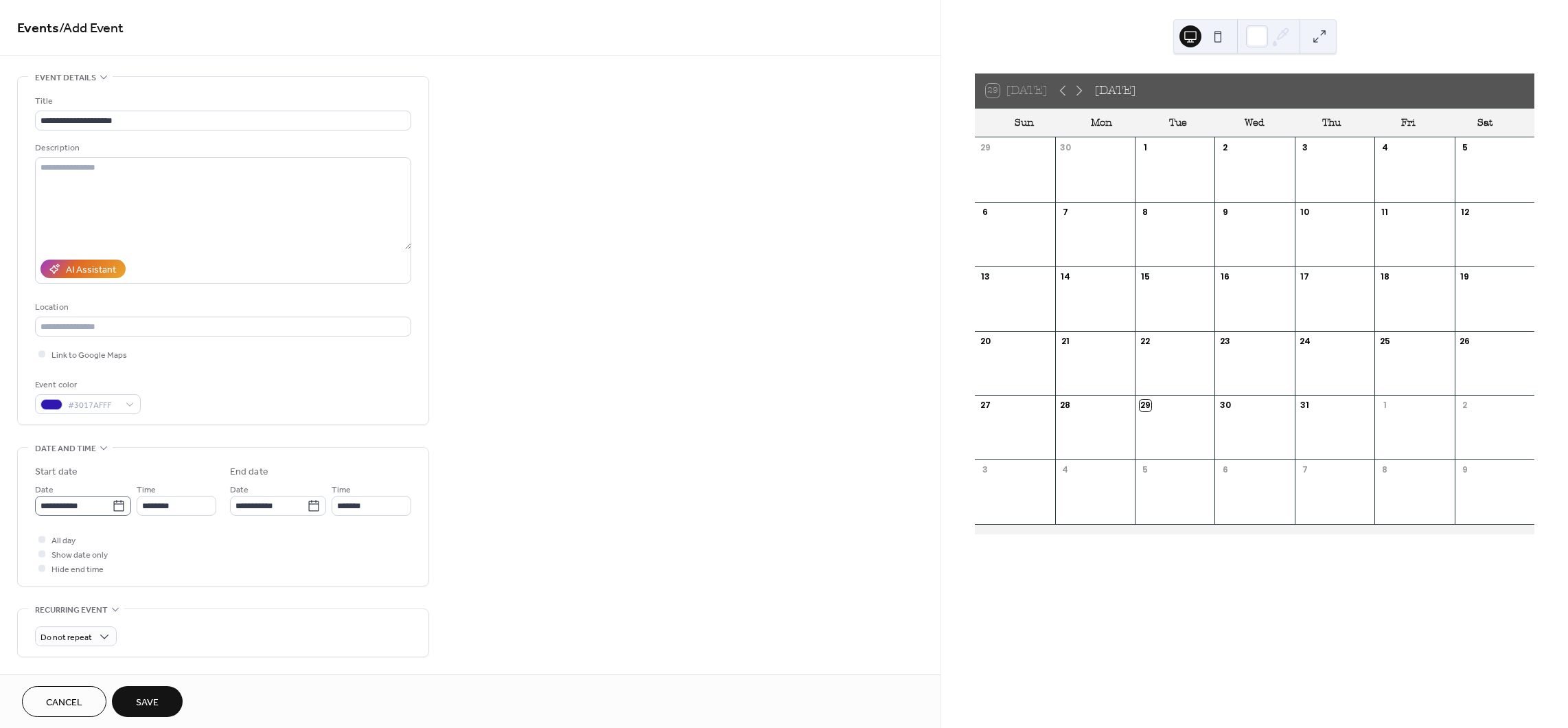 click 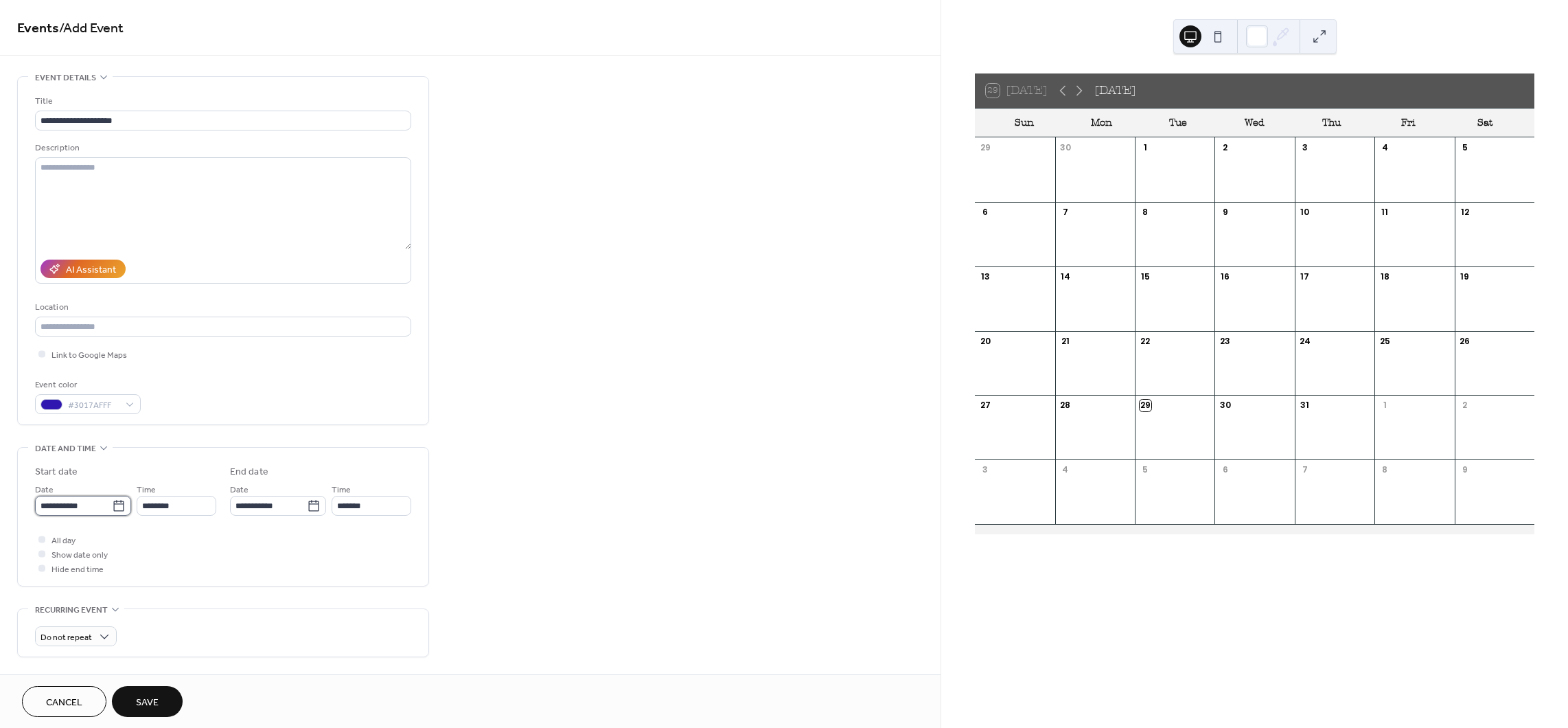 click on "**********" at bounding box center (73, 505) 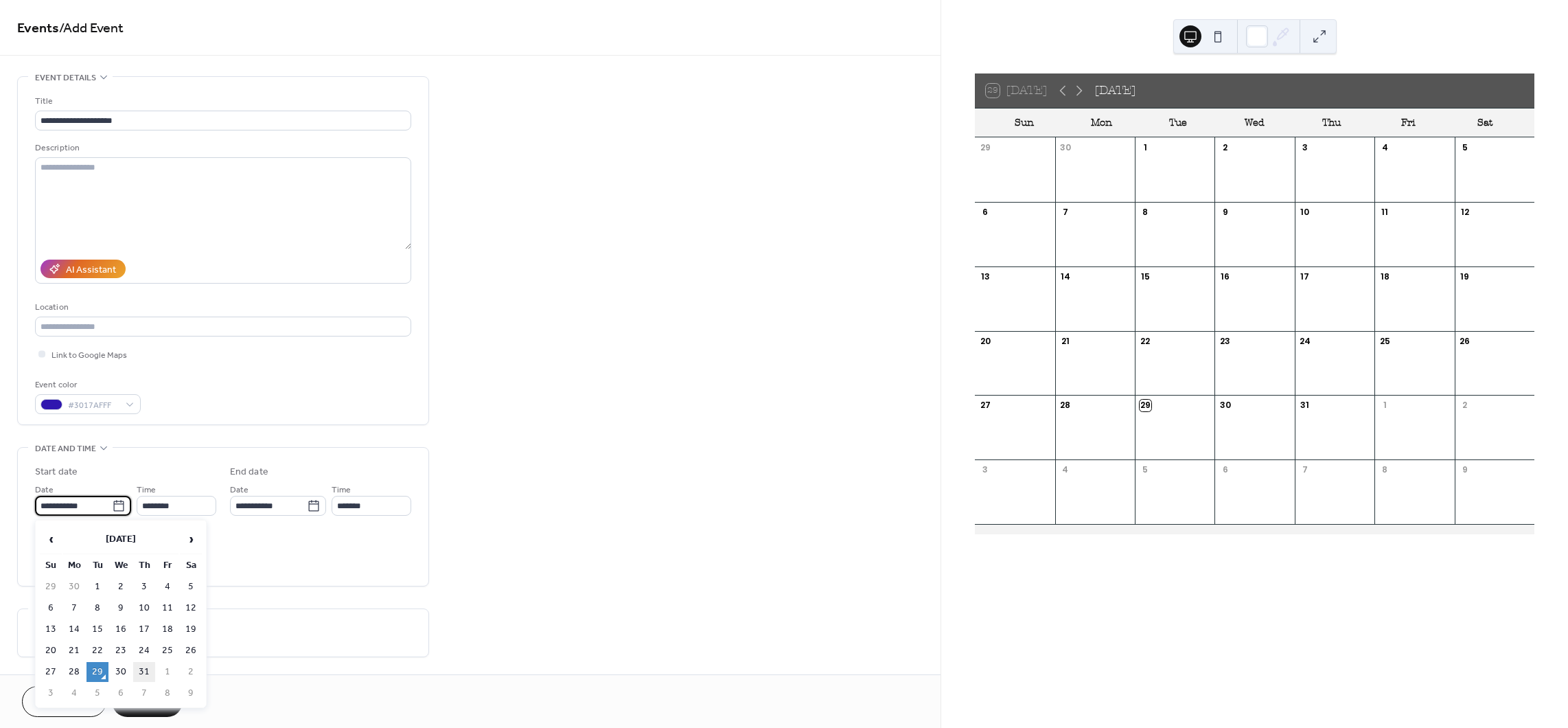 click on "31" at bounding box center (144, 672) 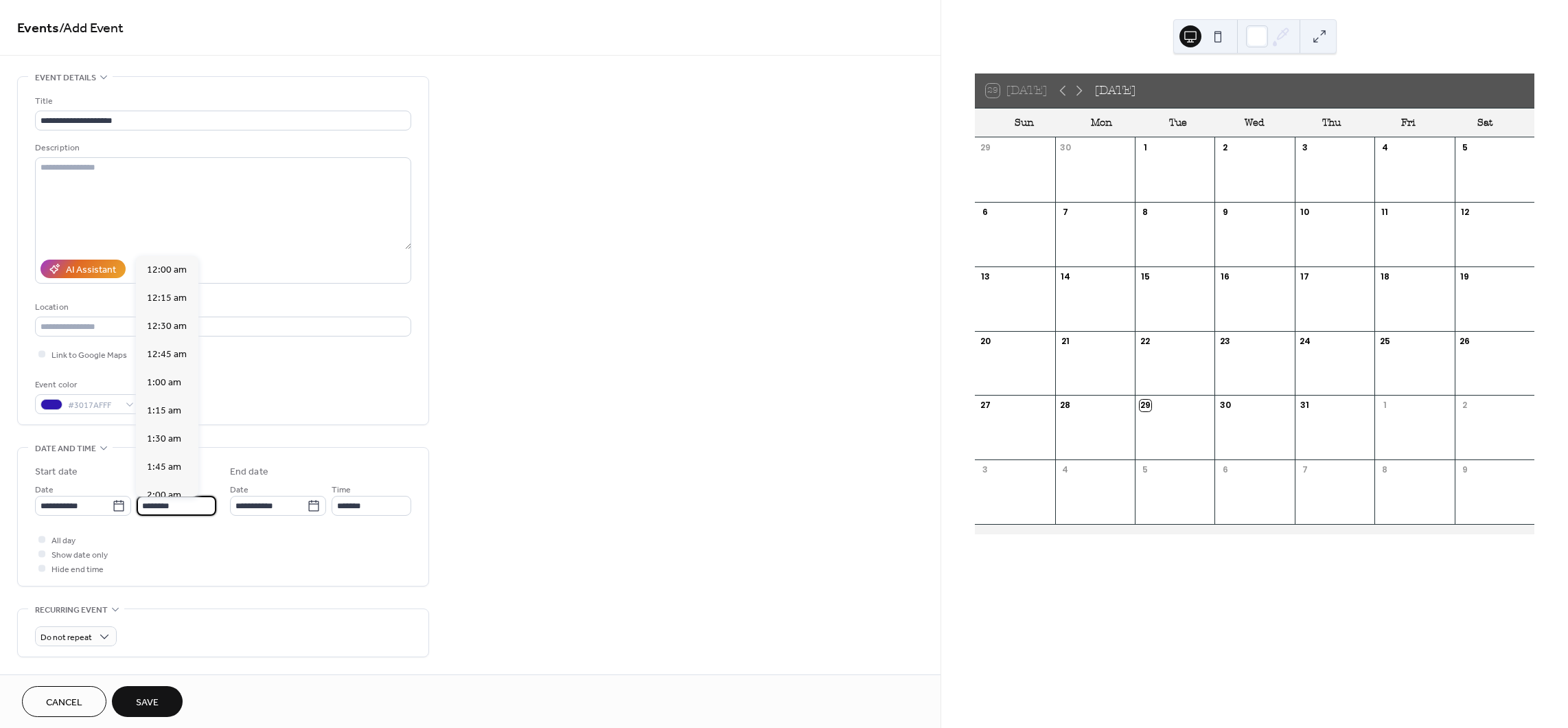 click on "********" at bounding box center [176, 505] 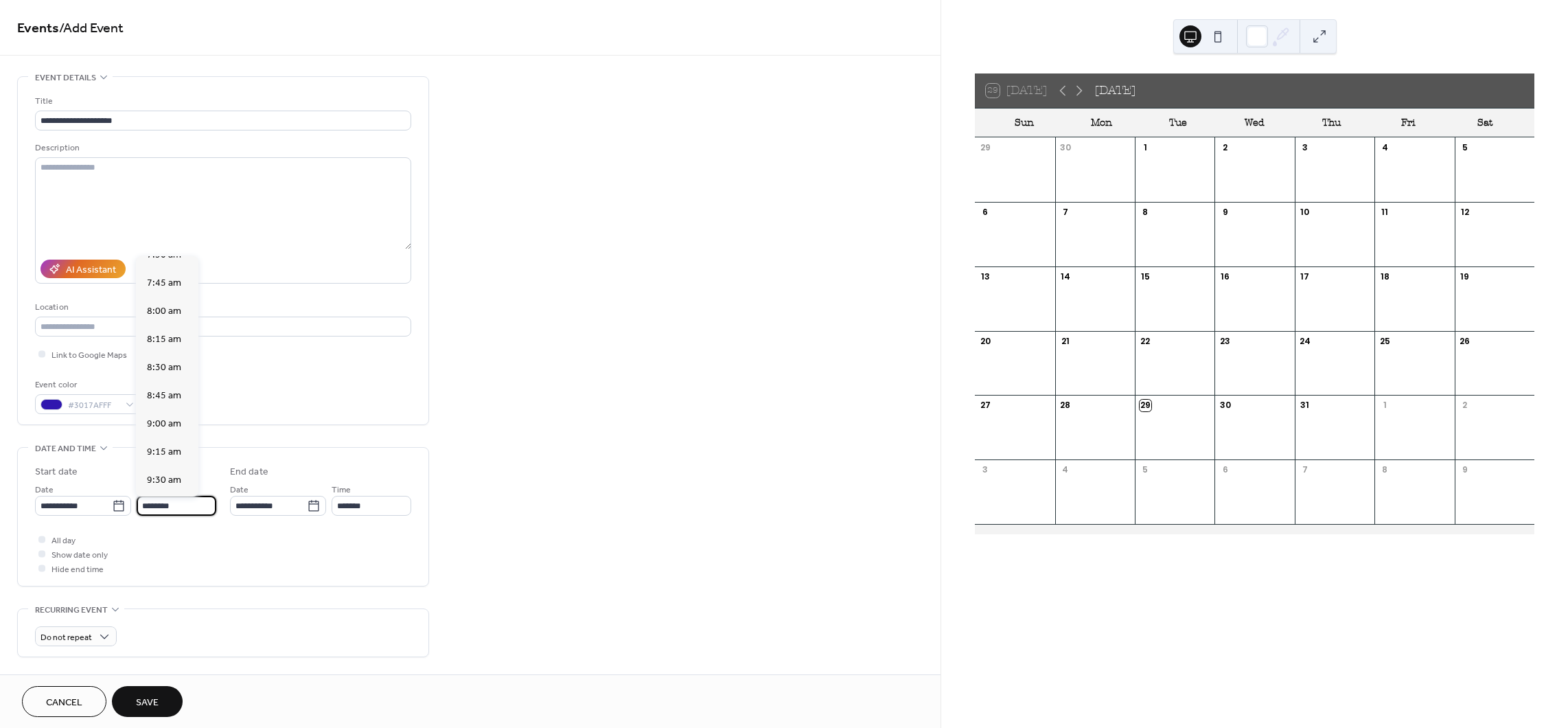 scroll, scrollTop: 850, scrollLeft: 0, axis: vertical 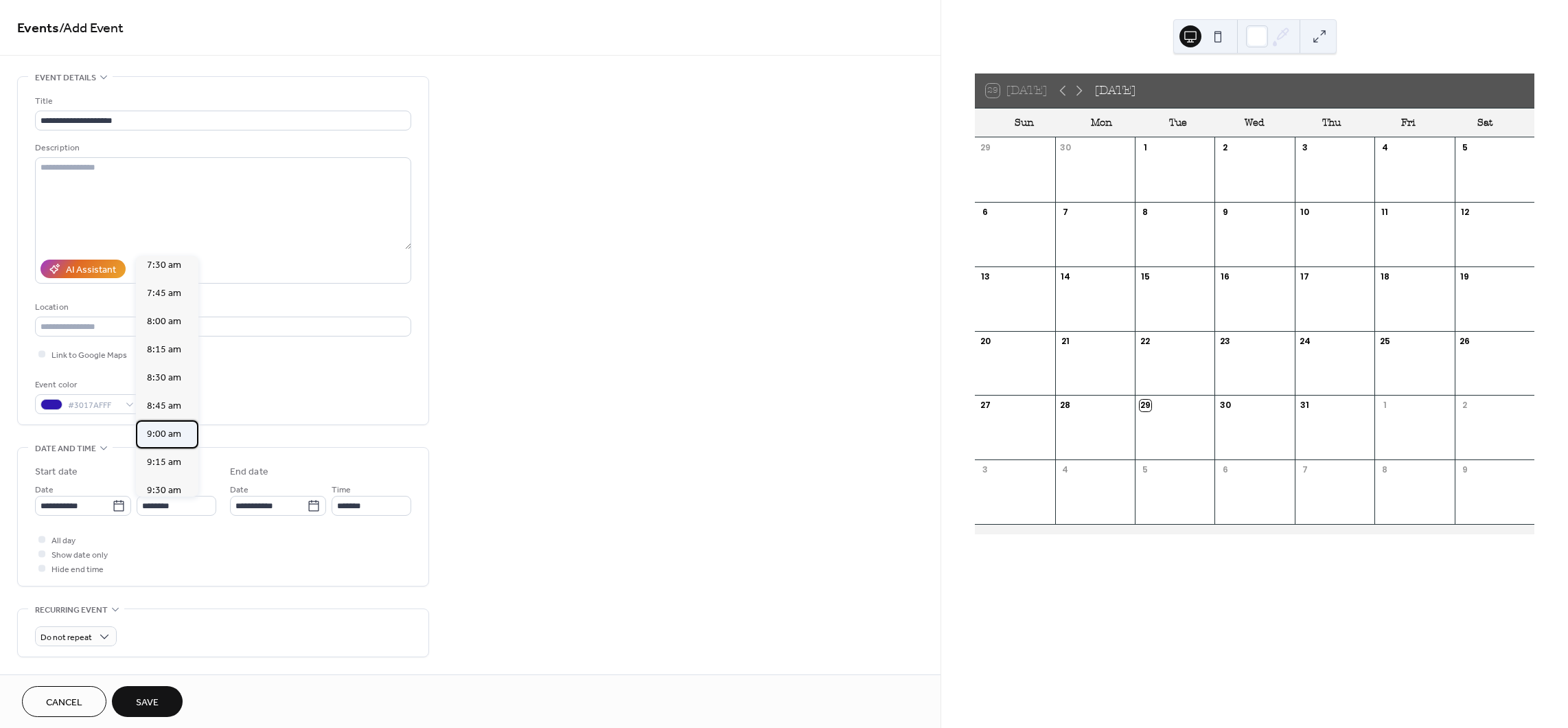 click on "9:00 am" at bounding box center [164, 434] 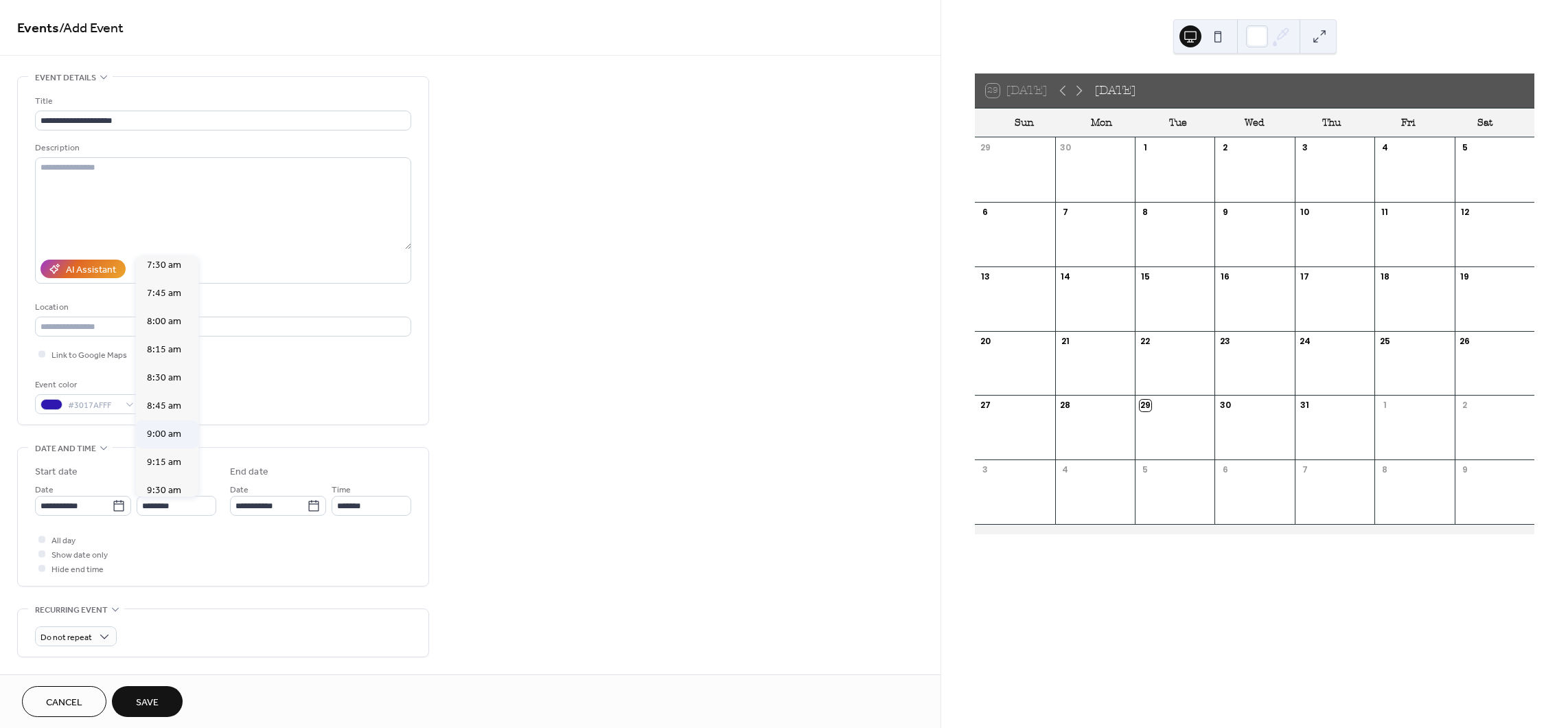 type on "*******" 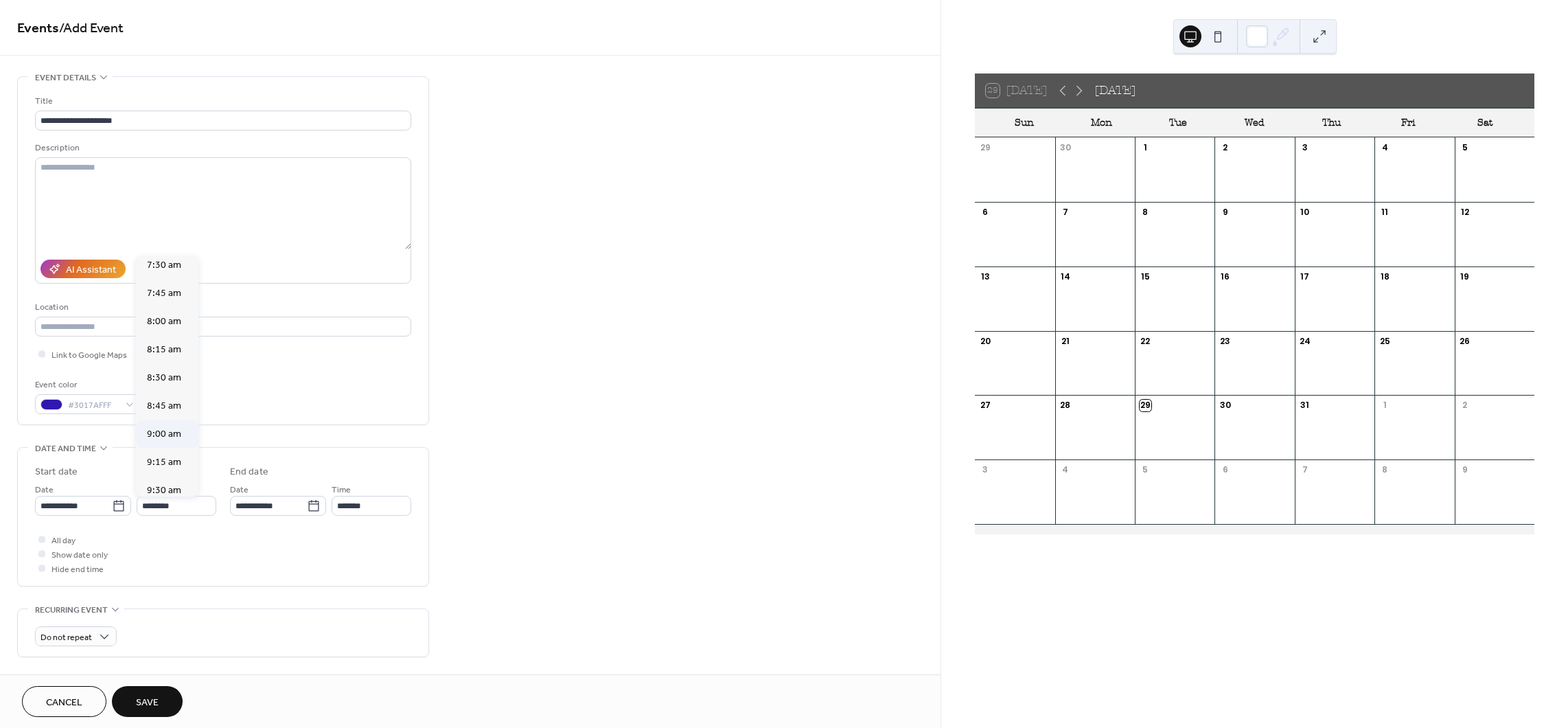 type on "********" 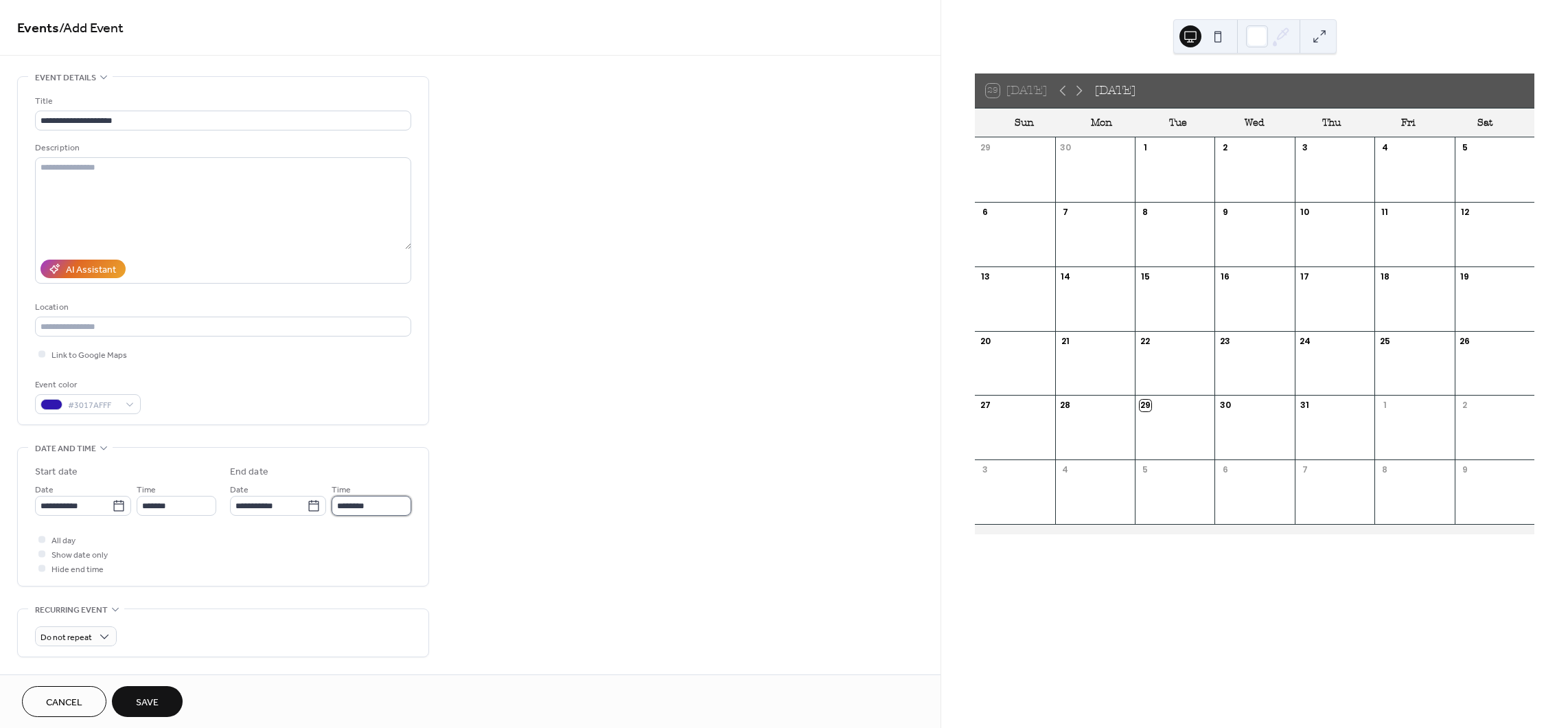 click on "********" at bounding box center [371, 505] 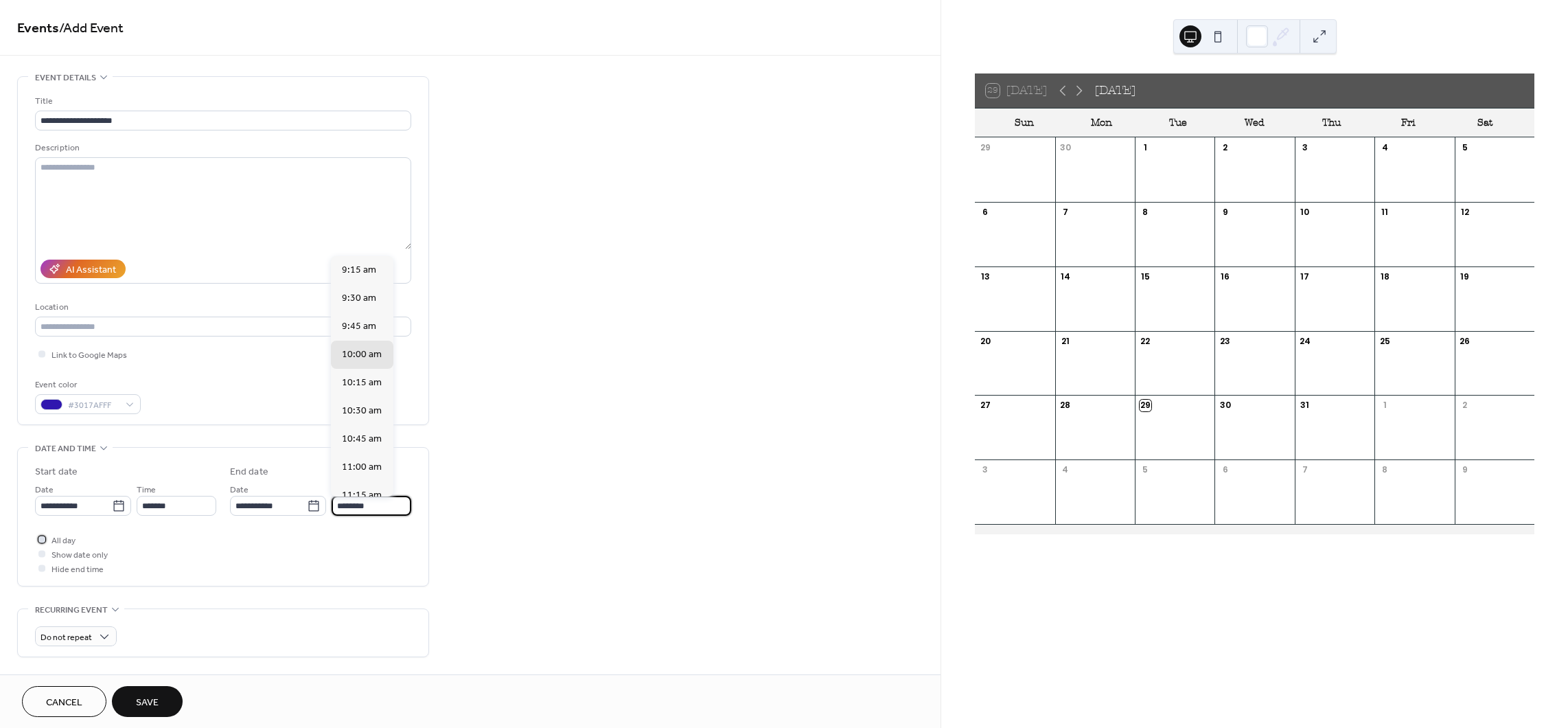 click at bounding box center (42, 539) 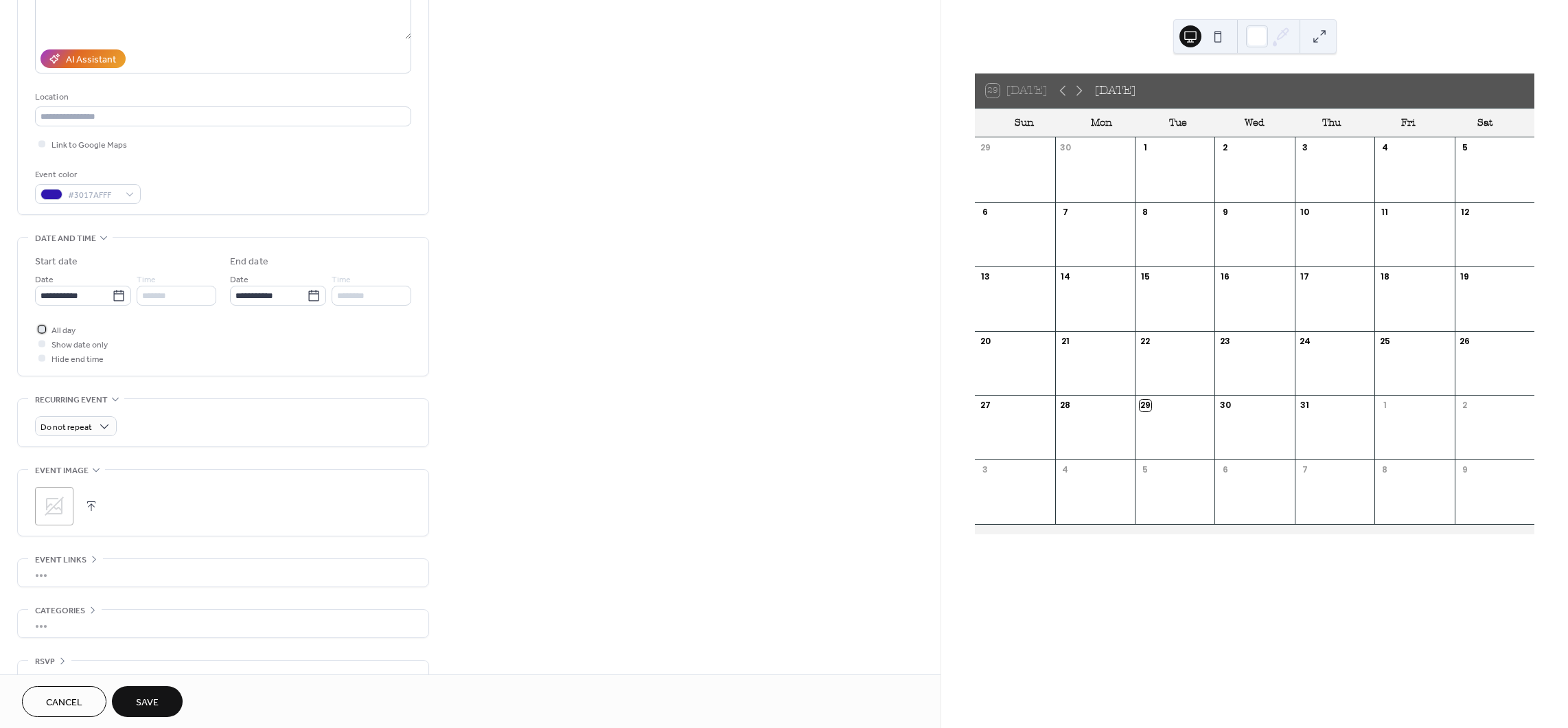 scroll, scrollTop: 243, scrollLeft: 0, axis: vertical 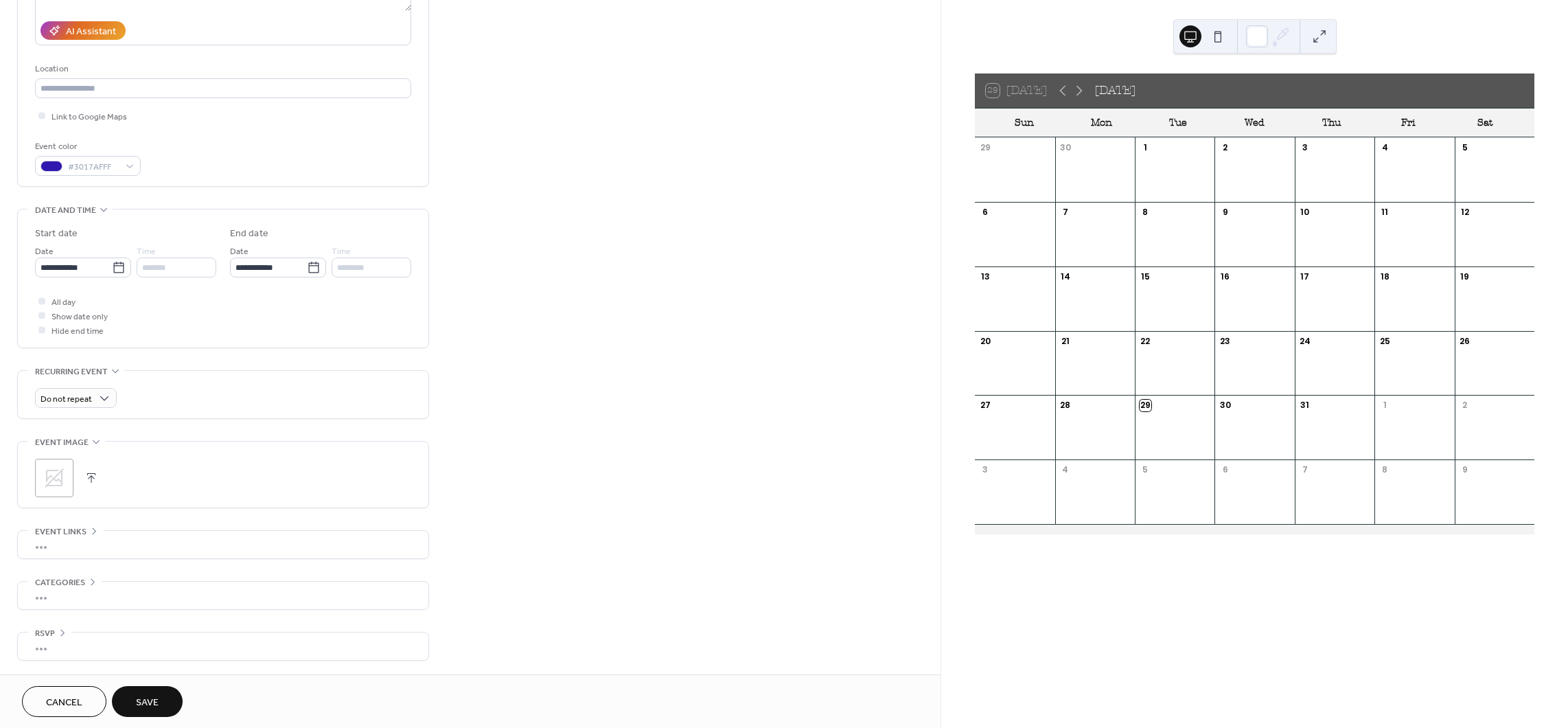 click on "•••" at bounding box center (223, 545) 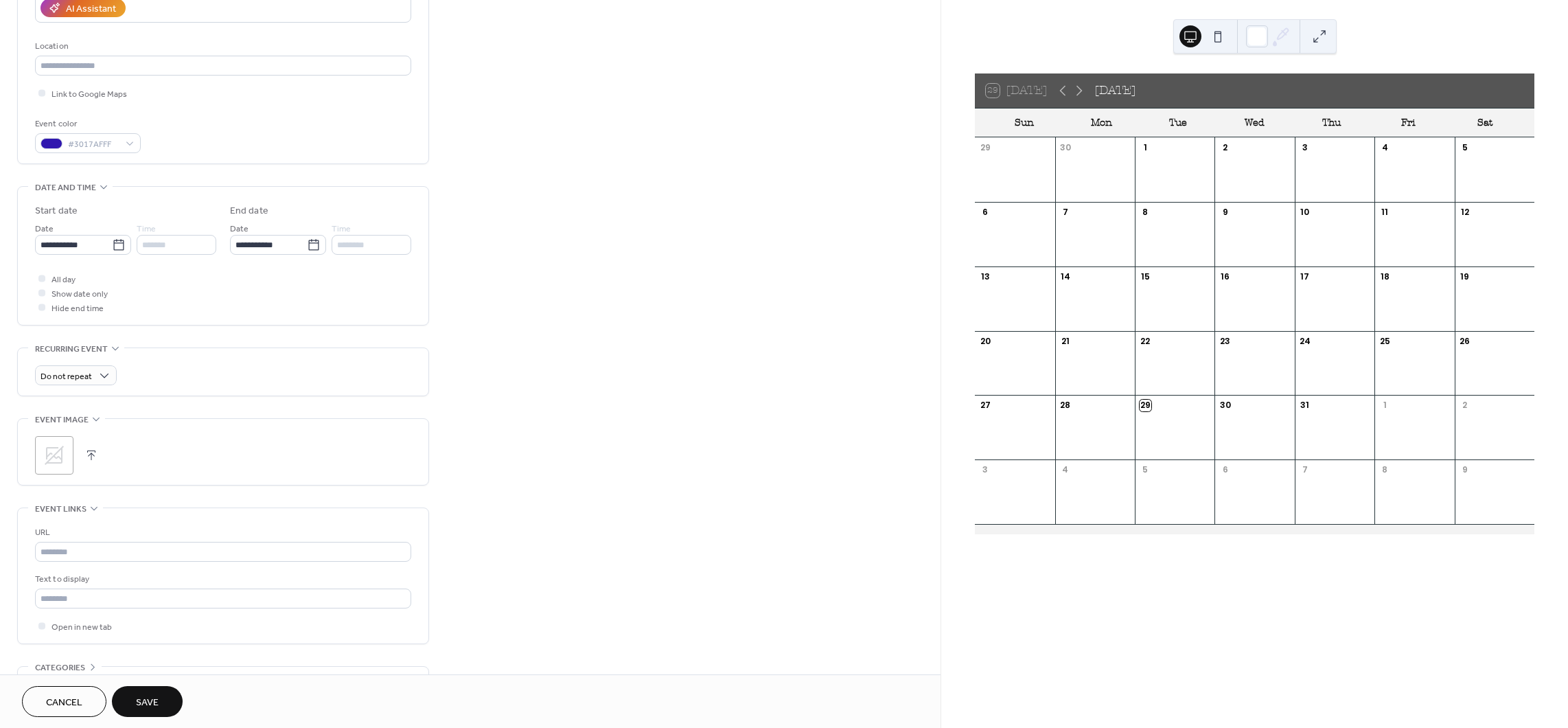 scroll, scrollTop: 259, scrollLeft: 0, axis: vertical 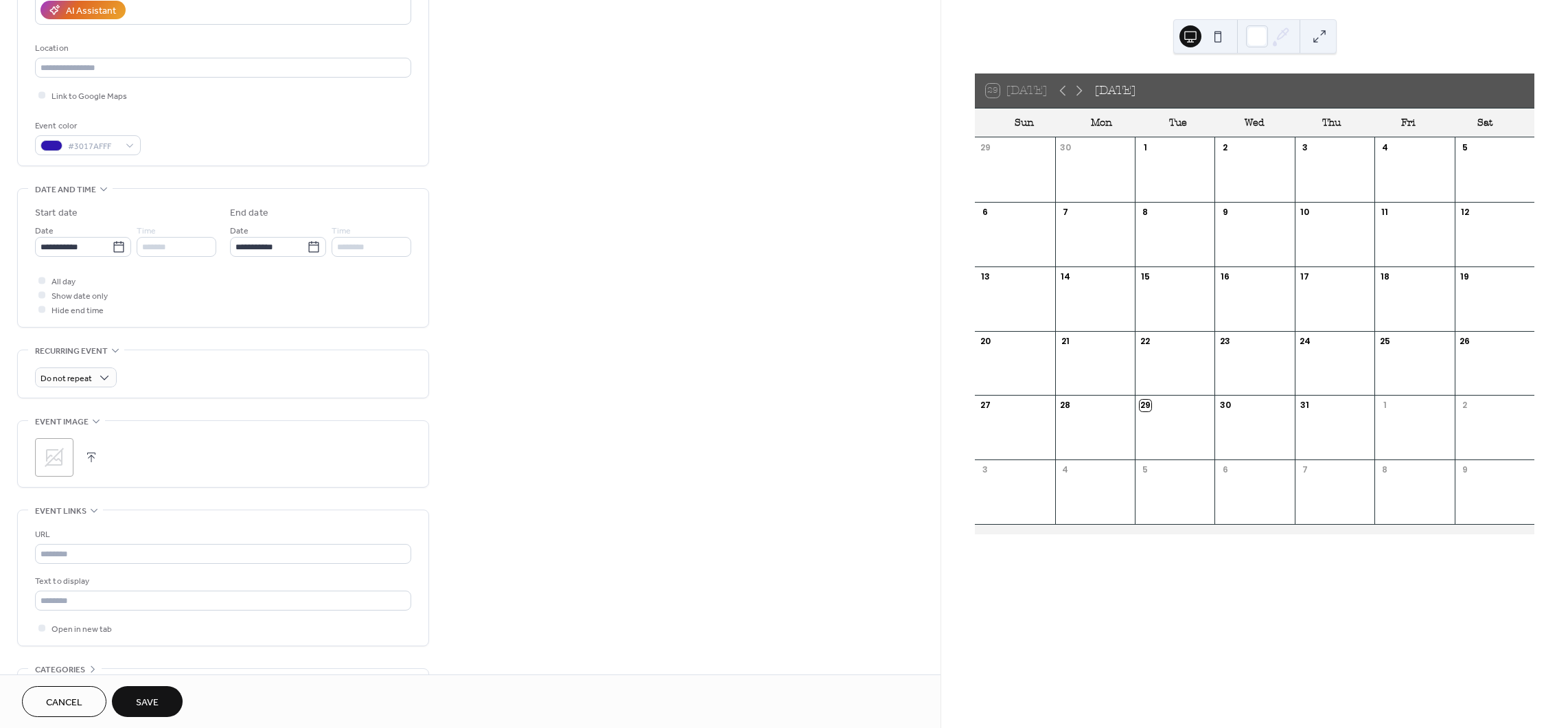 click at bounding box center [91, 457] 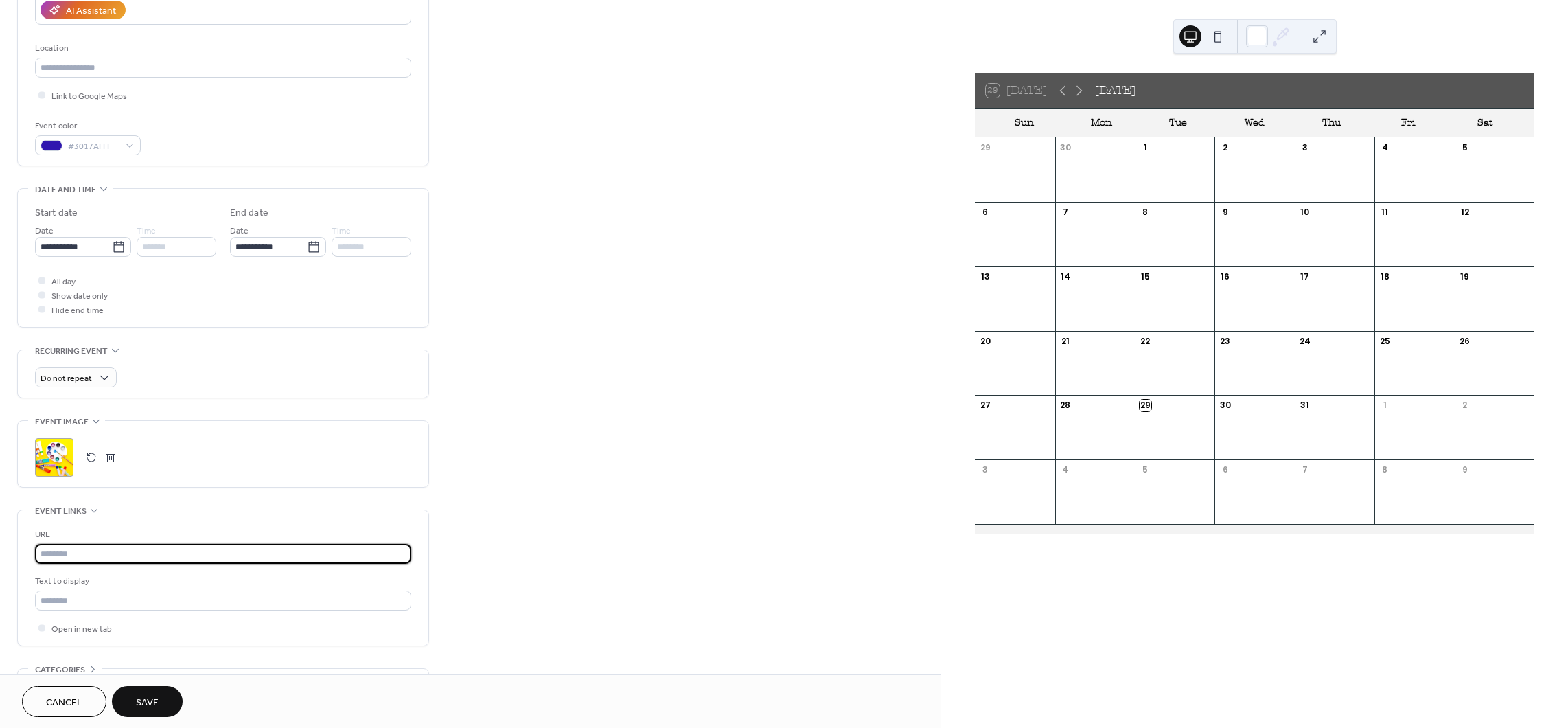 click at bounding box center [223, 554] 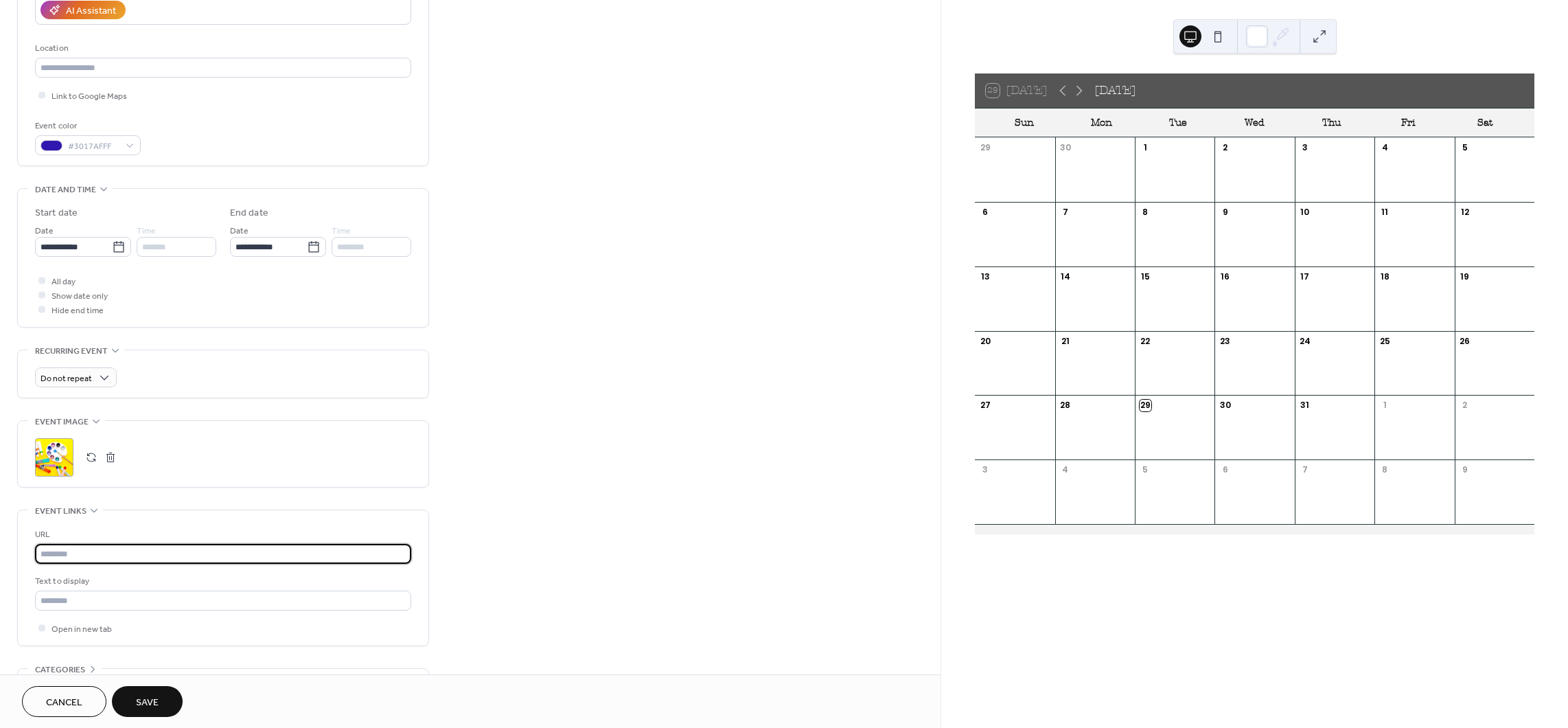 paste on "**********" 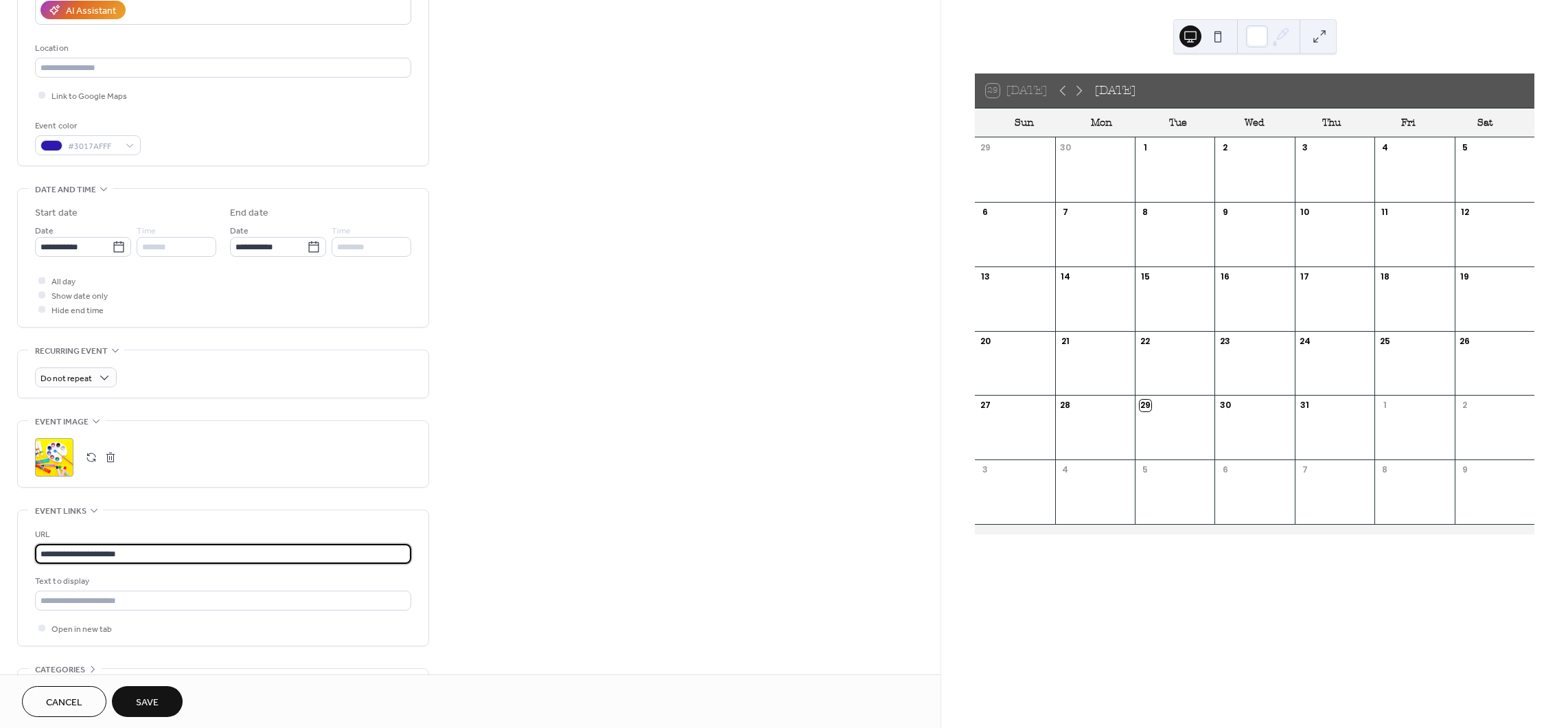 type on "**********" 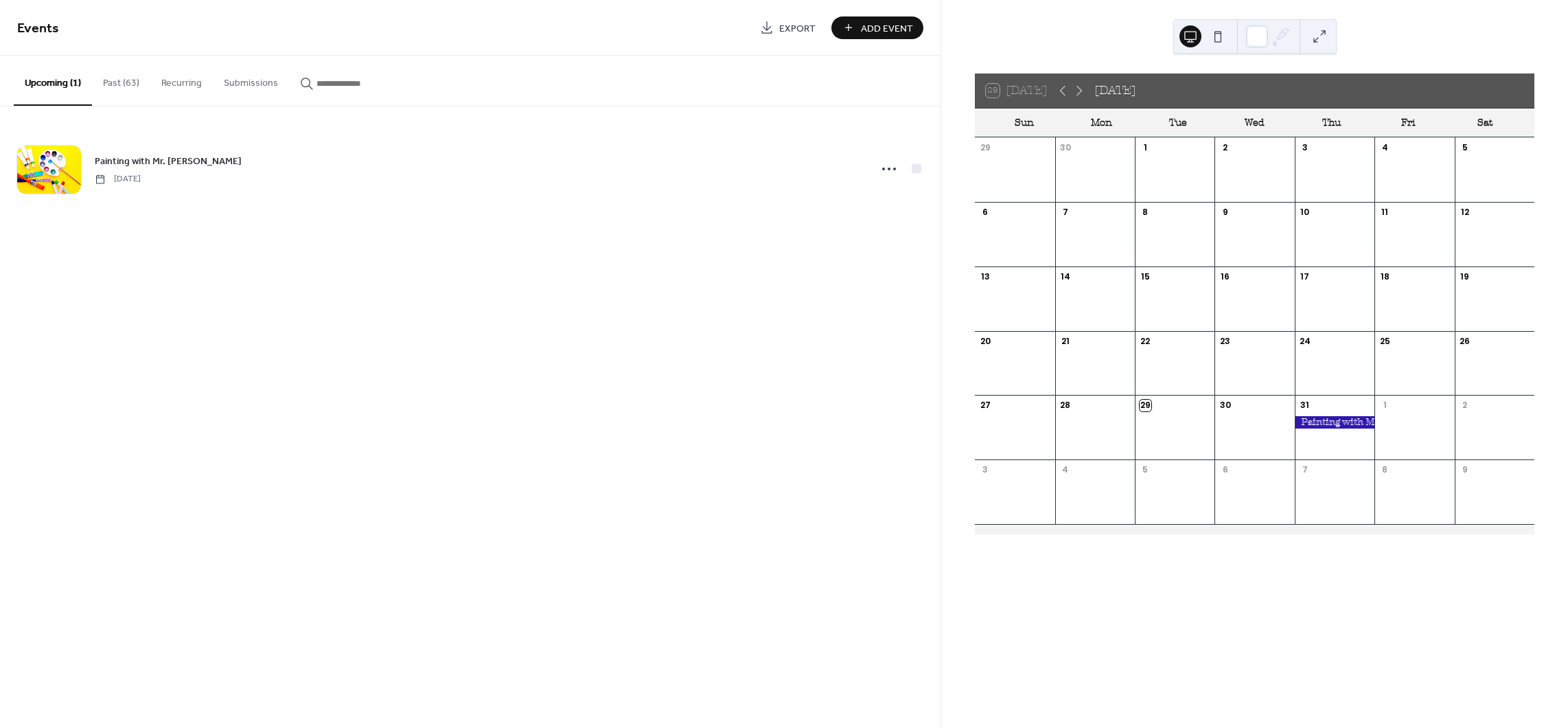 scroll, scrollTop: 0, scrollLeft: 0, axis: both 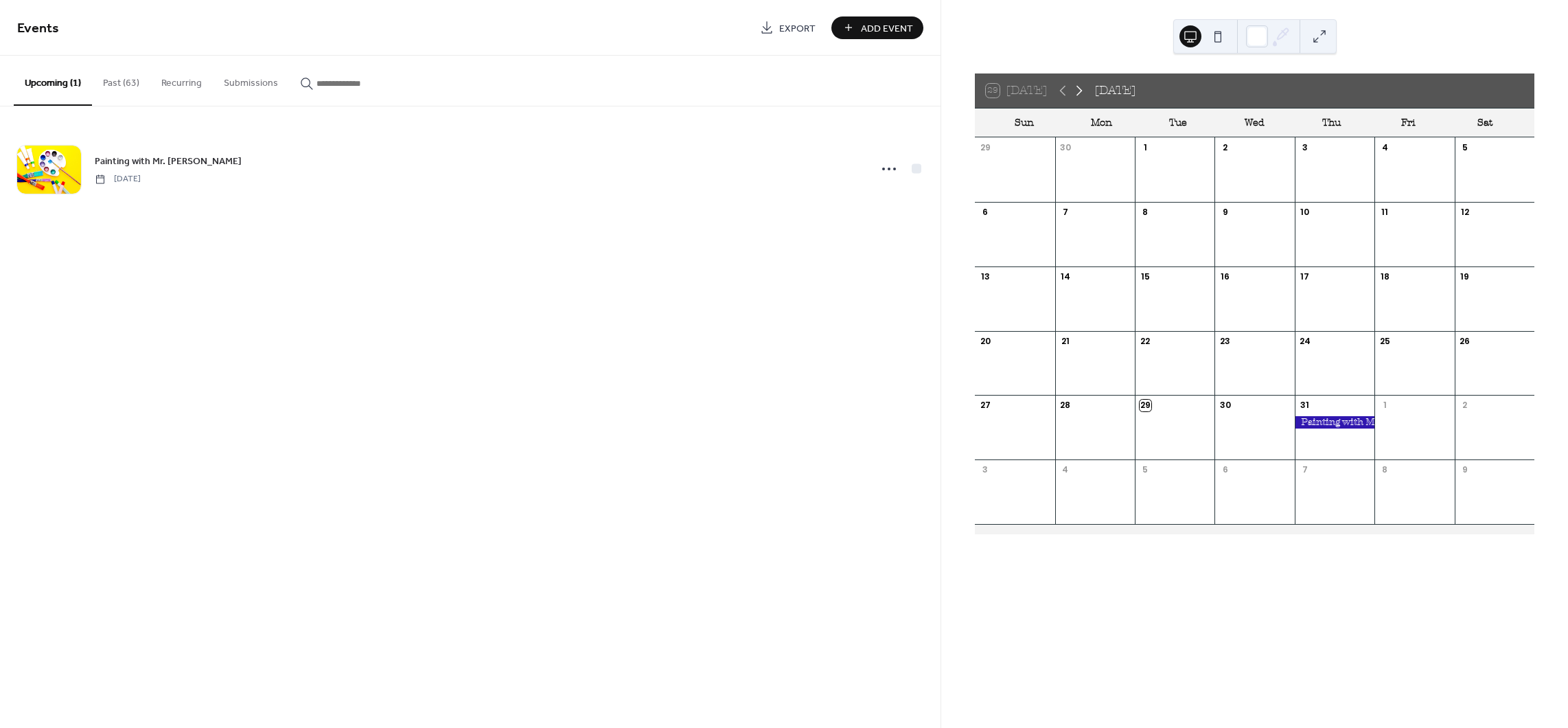 click 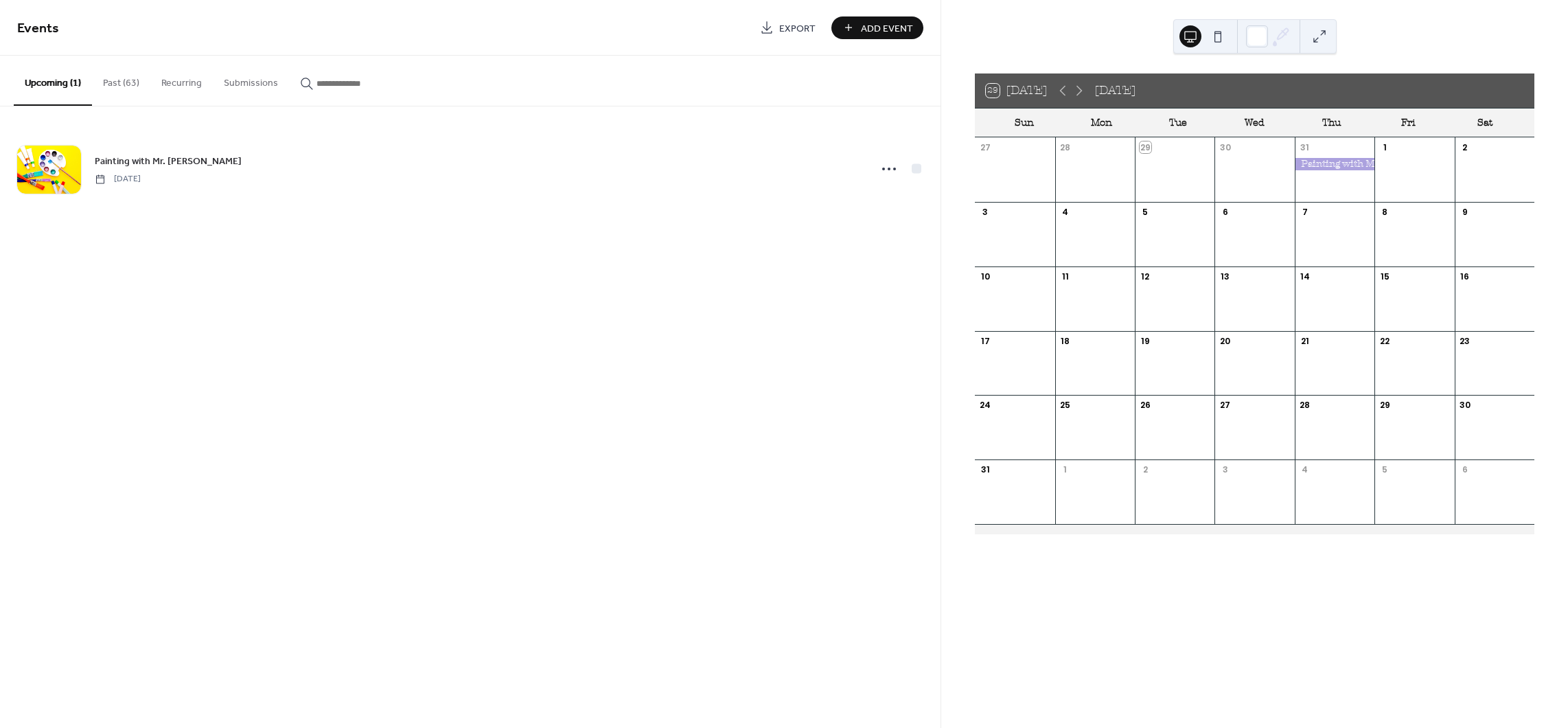 click at bounding box center [1015, 242] 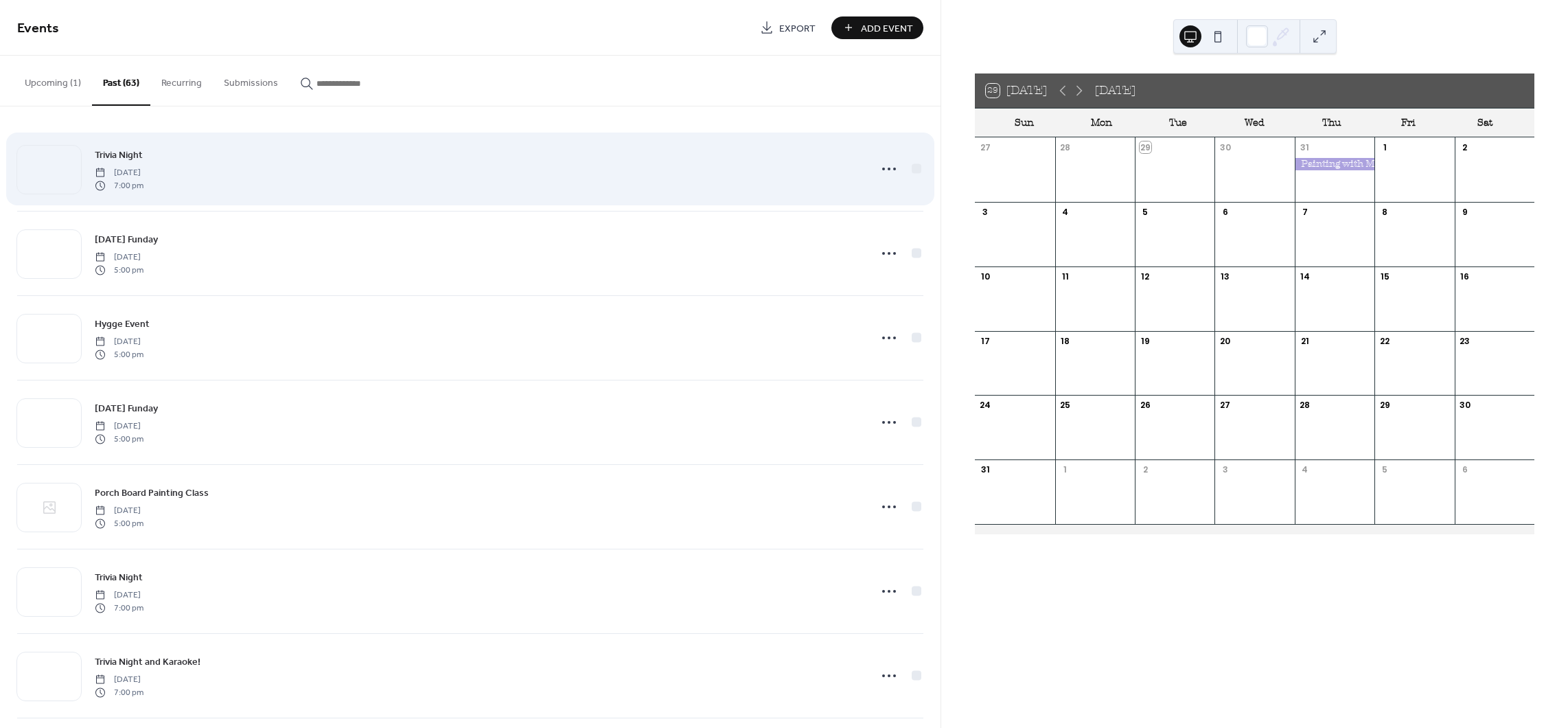 click on "Trivia Night [DATE] 7:00 pm" at bounding box center (478, 169) 